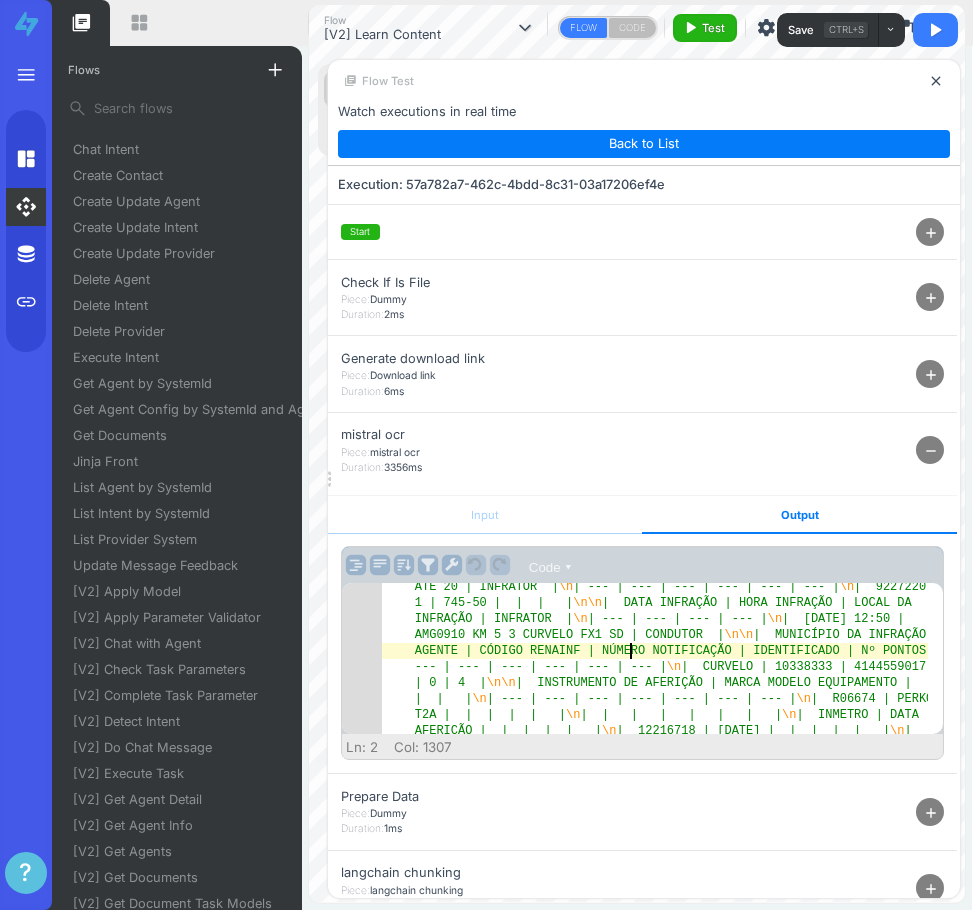 scroll, scrollTop: 0, scrollLeft: 0, axis: both 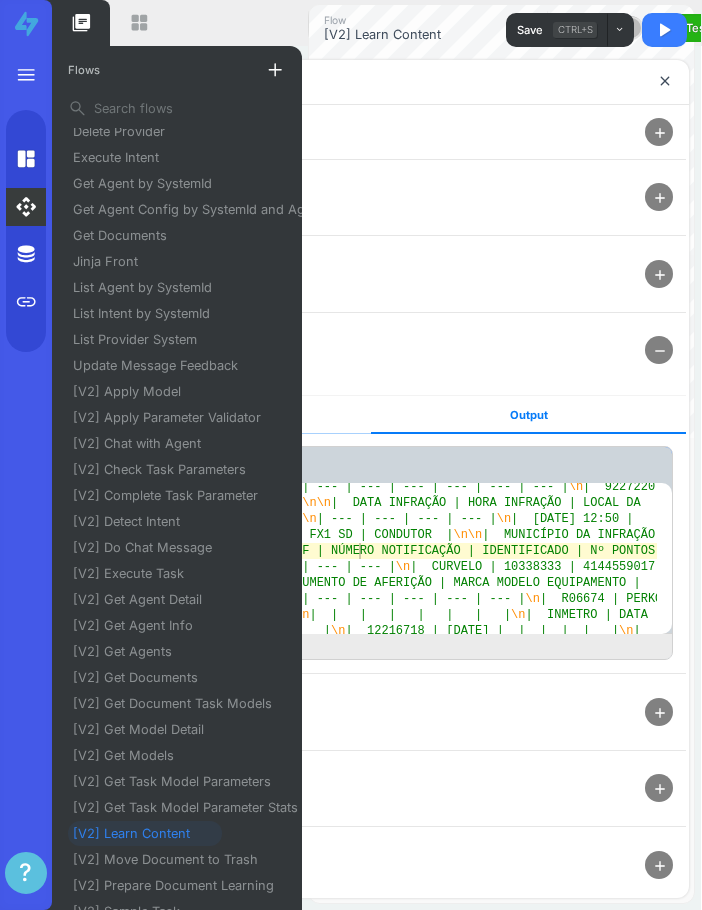 click on "library_books" at bounding box center (81, 23) 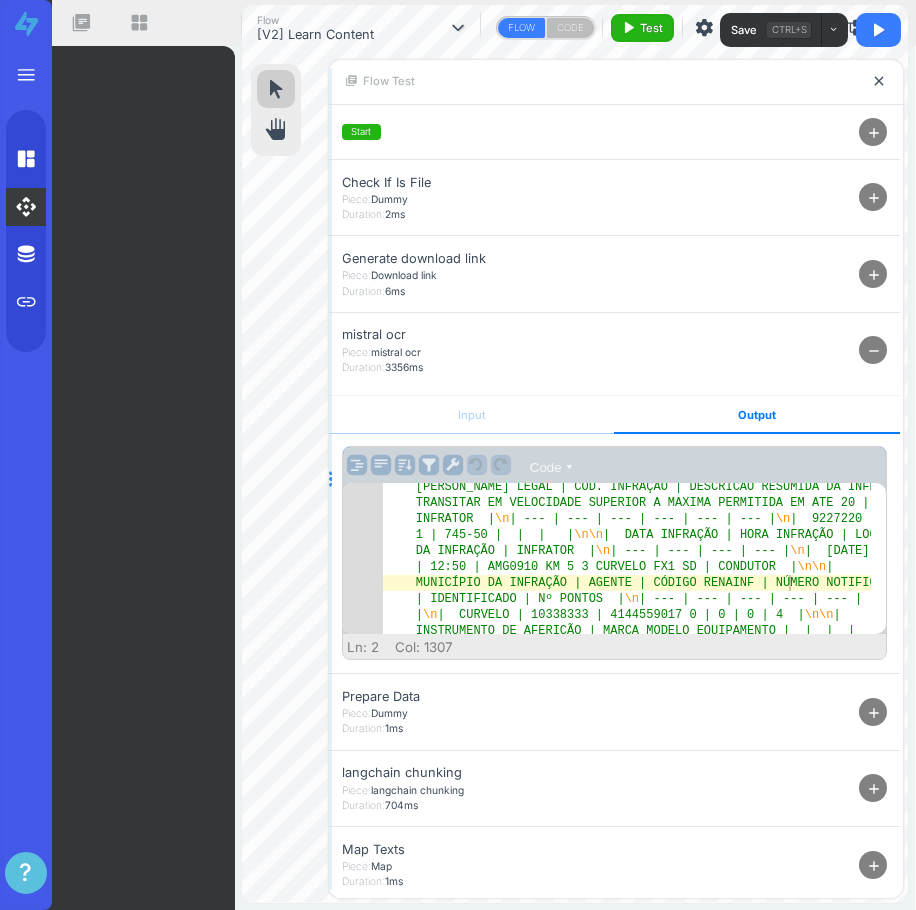 drag, startPoint x: 271, startPoint y: 478, endPoint x: 329, endPoint y: 491, distance: 59.439045 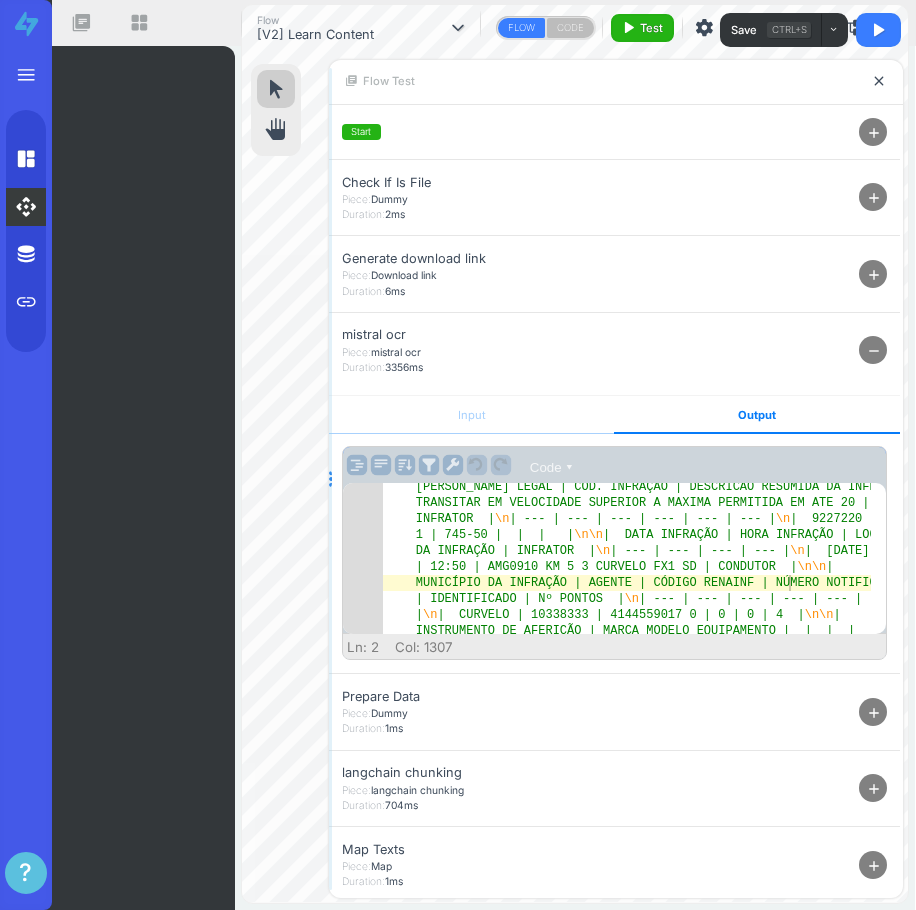 click at bounding box center (330, 478) 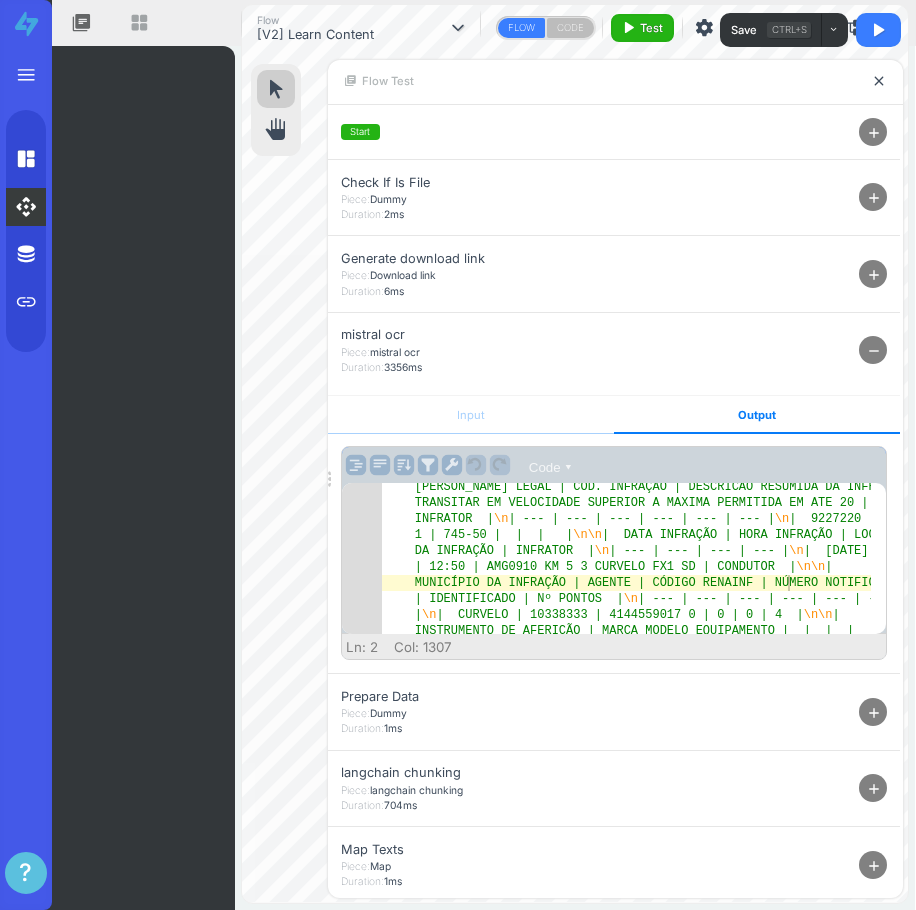 click on "library_books" at bounding box center [81, 23] 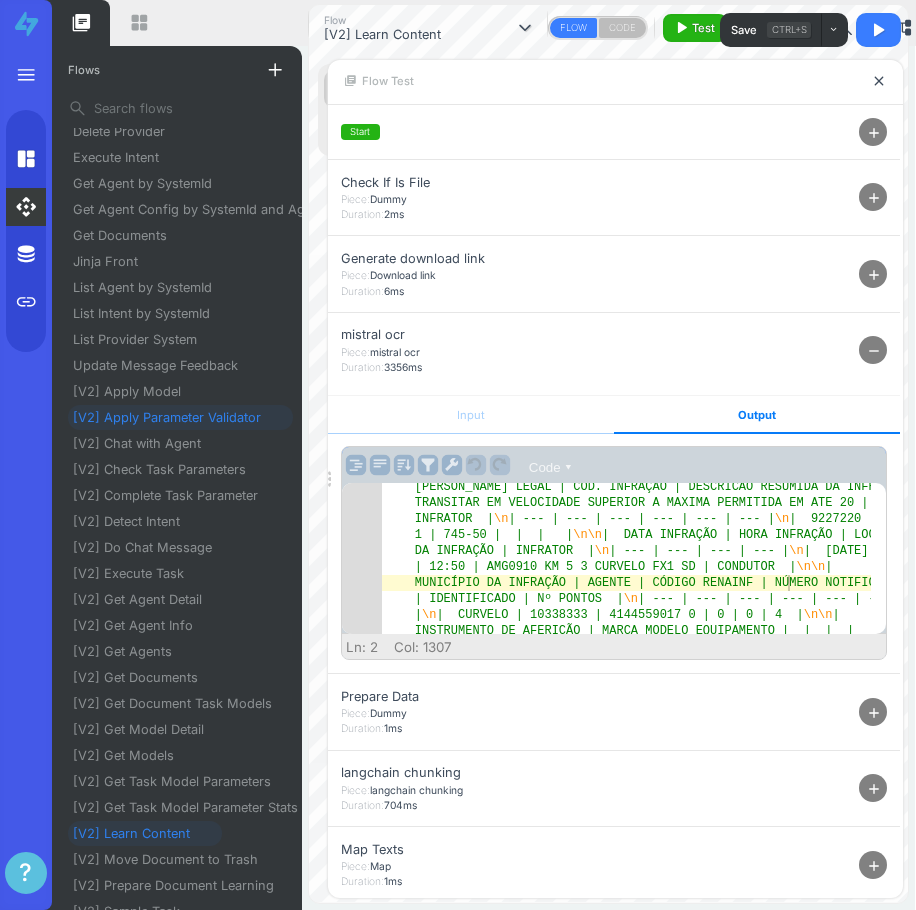 click on "[V2] Apply Parameter Validator" at bounding box center [175, 417] 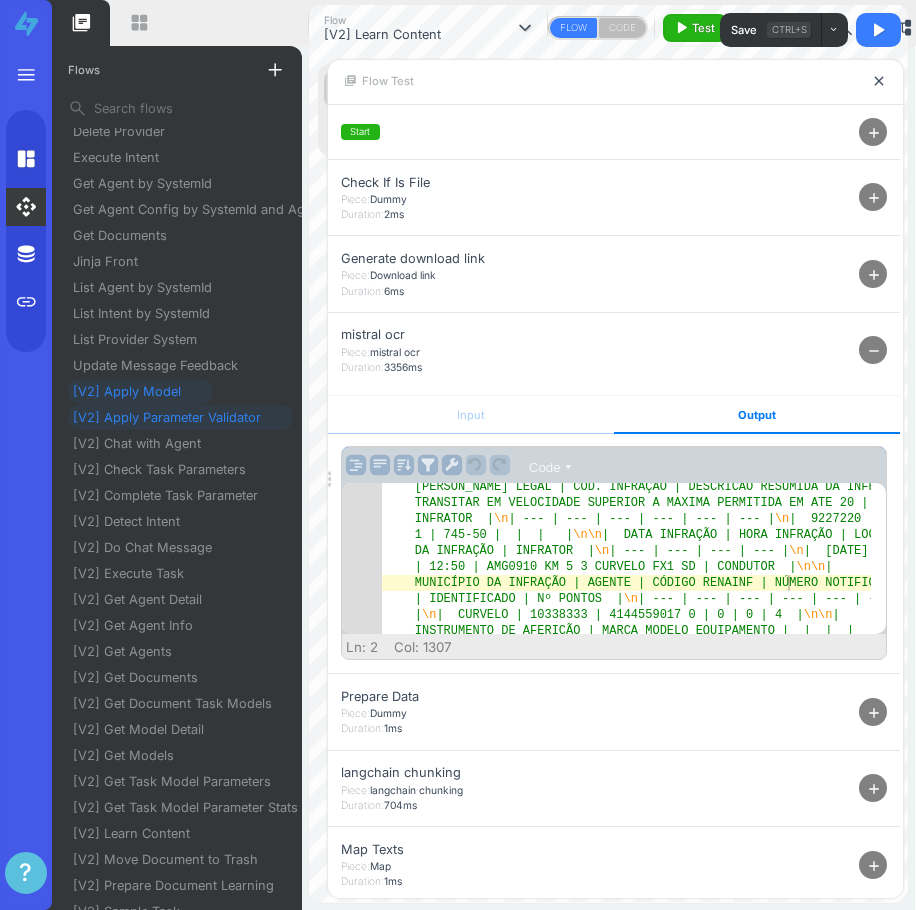 click on "[V2] Apply Model" at bounding box center [135, 391] 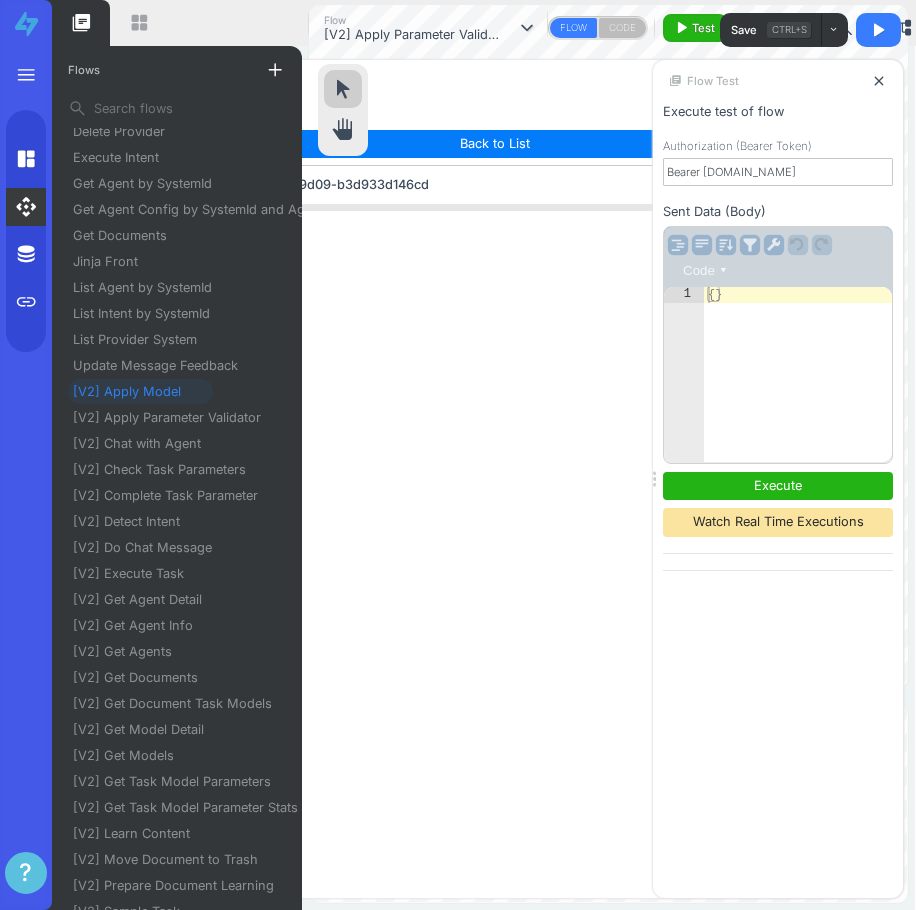 click on "Flow [V2] Apply Parameter Validator expand_more  FLOW   CODE  play_arrow  Test  settings content_copy zoom_out zoom_in gps_fixed account_tree history" at bounding box center [608, 28] 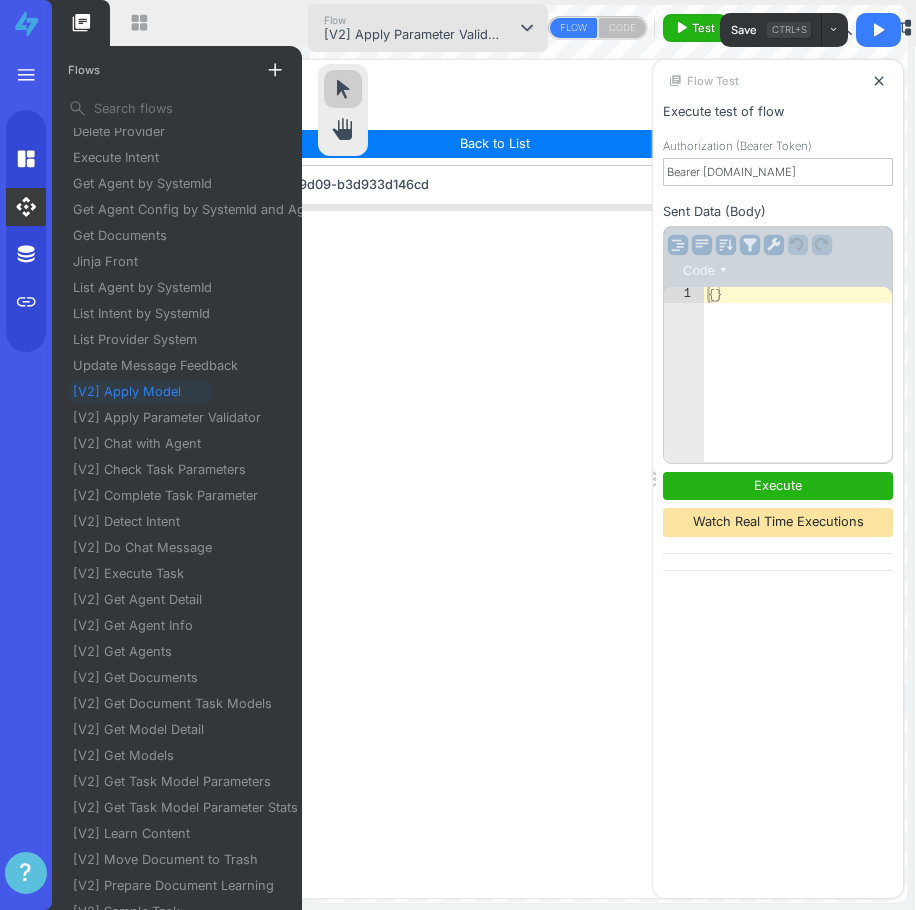click on "[V2] Apply Parameter Validator" at bounding box center [414, 35] 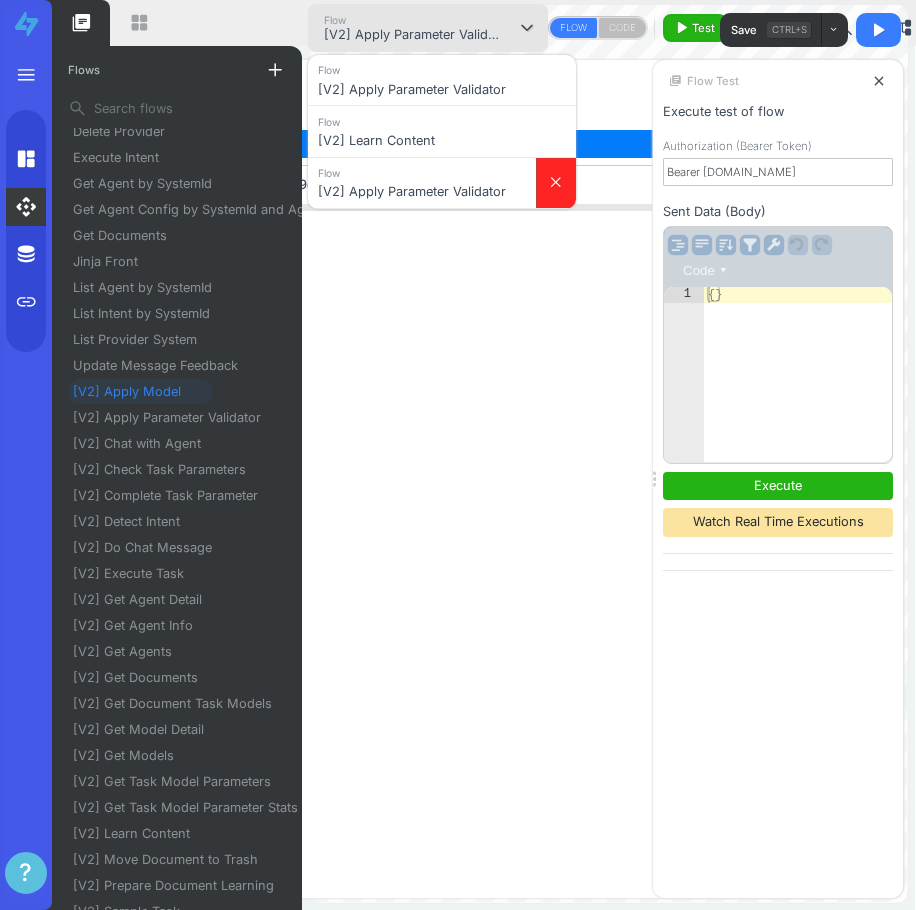 click on "close" at bounding box center (556, 183) 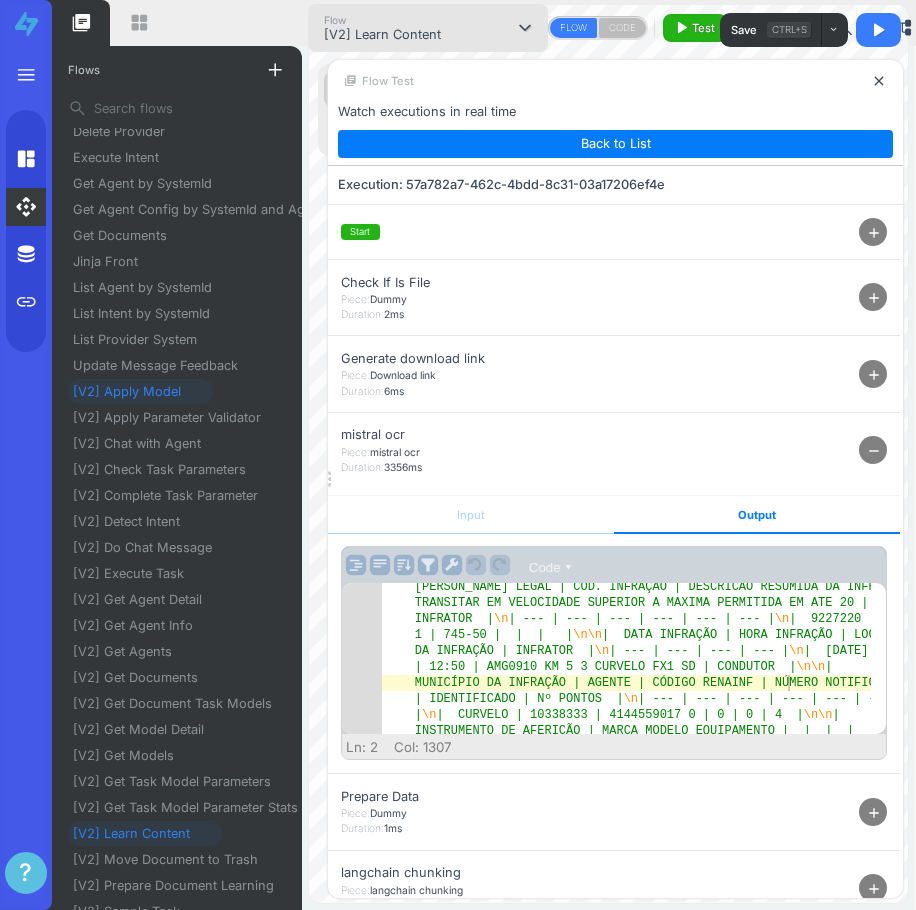 scroll, scrollTop: 229, scrollLeft: 0, axis: vertical 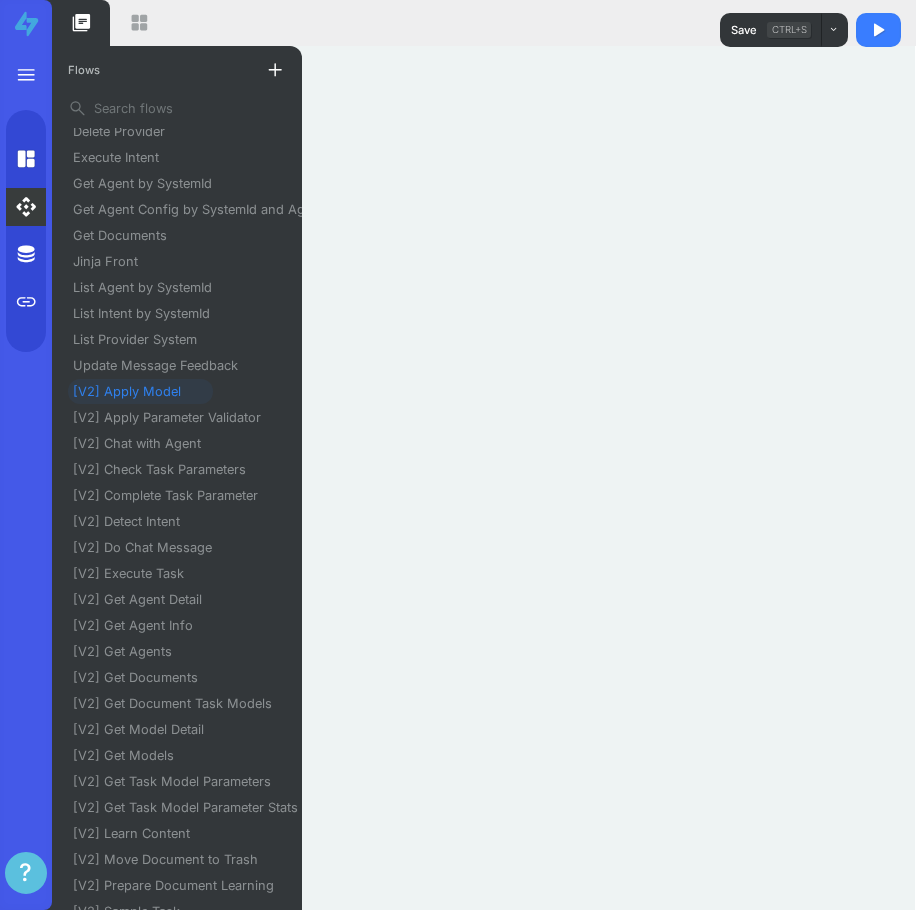 click on "[V2] Apply Model" at bounding box center (135, 391) 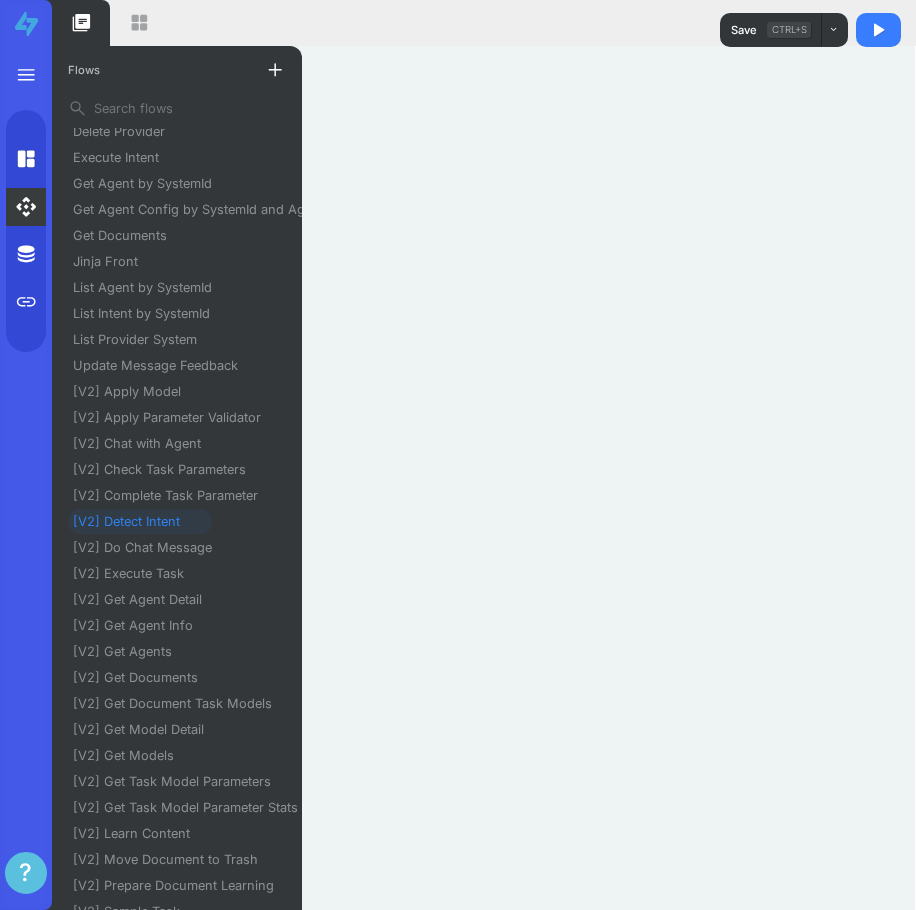 click on "[V2] Detect Intent" at bounding box center [134, 521] 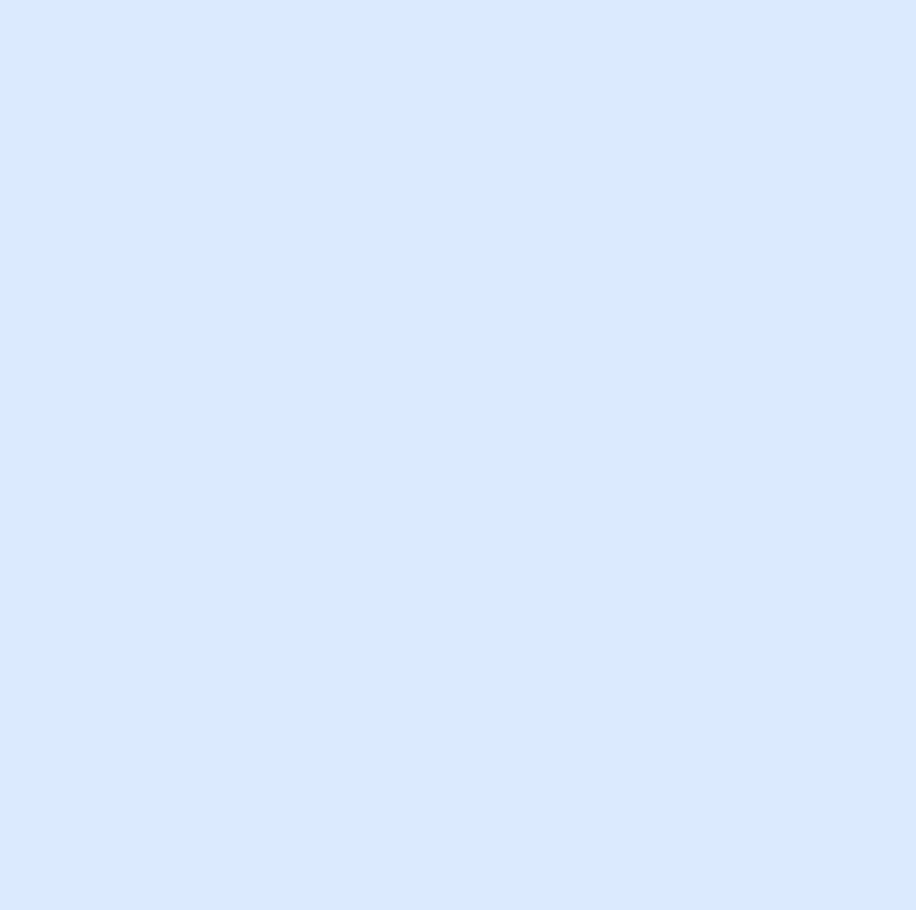 scroll, scrollTop: 0, scrollLeft: 0, axis: both 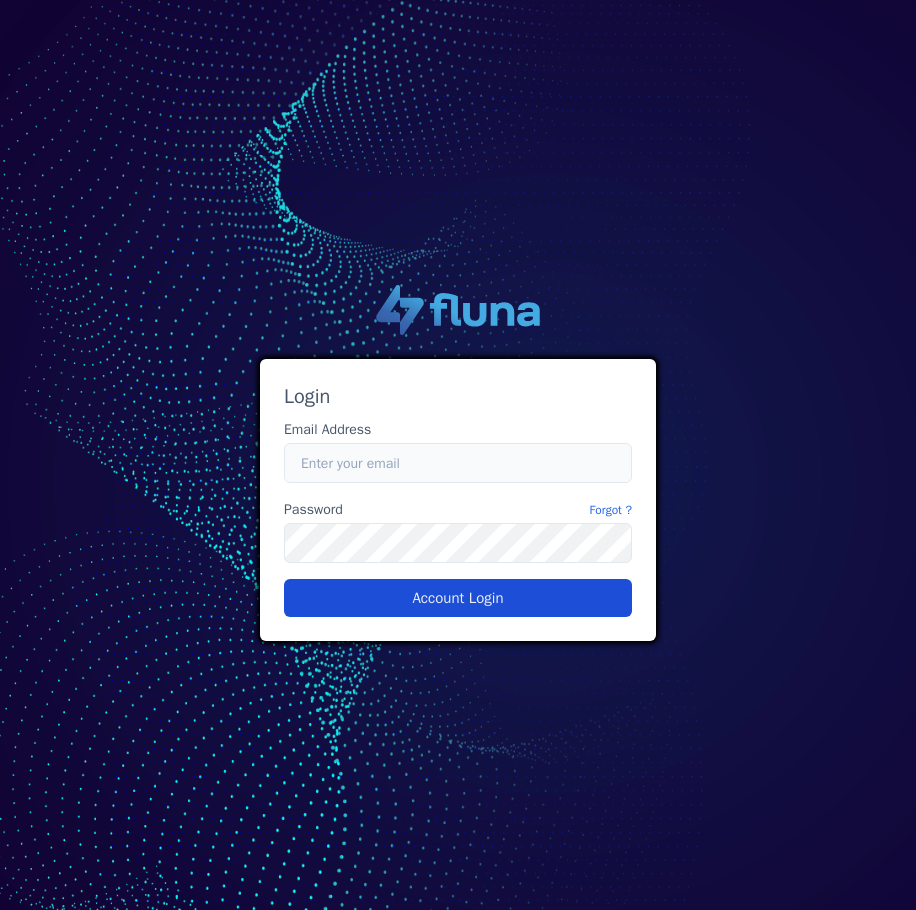 type on "[PERSON_NAME][EMAIL_ADDRESS][PERSON_NAME][DOMAIN_NAME]" 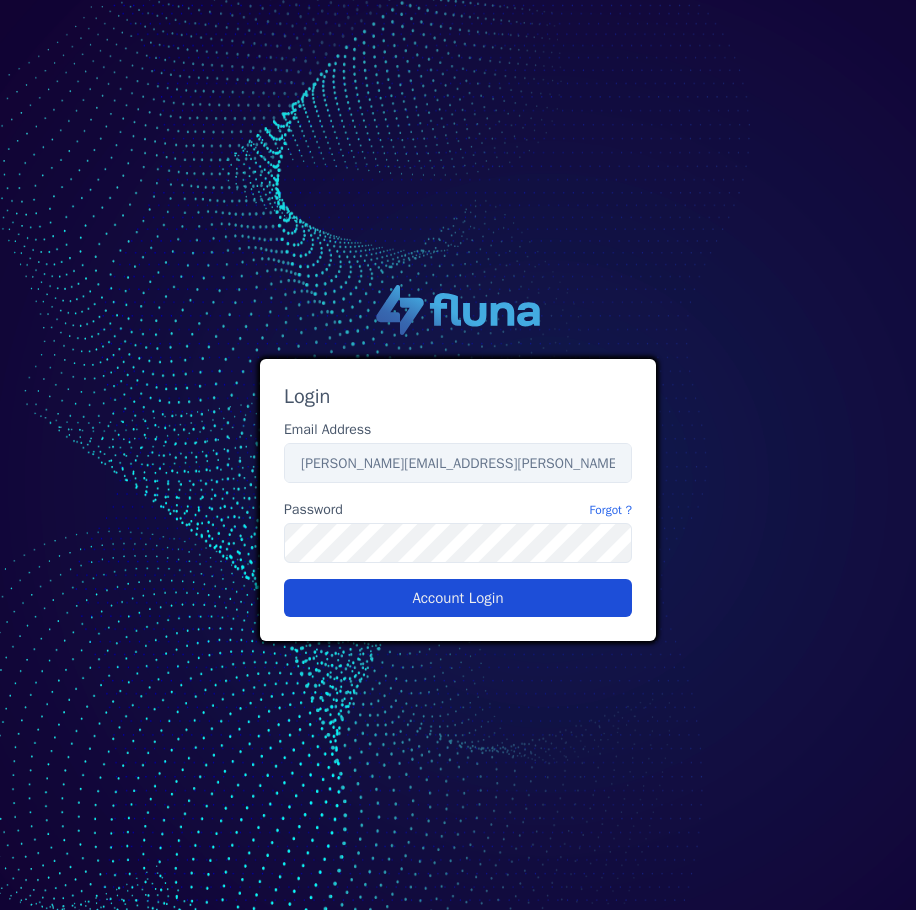 click on "Account Login" at bounding box center [458, 598] 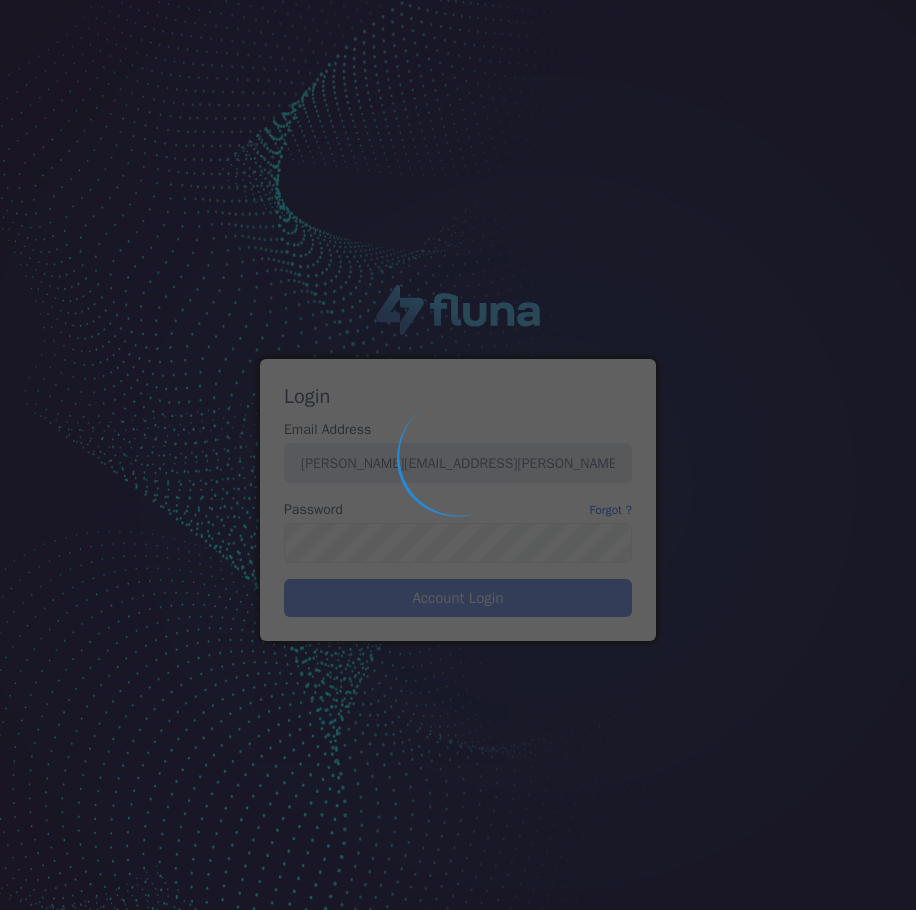 click at bounding box center (458, 455) 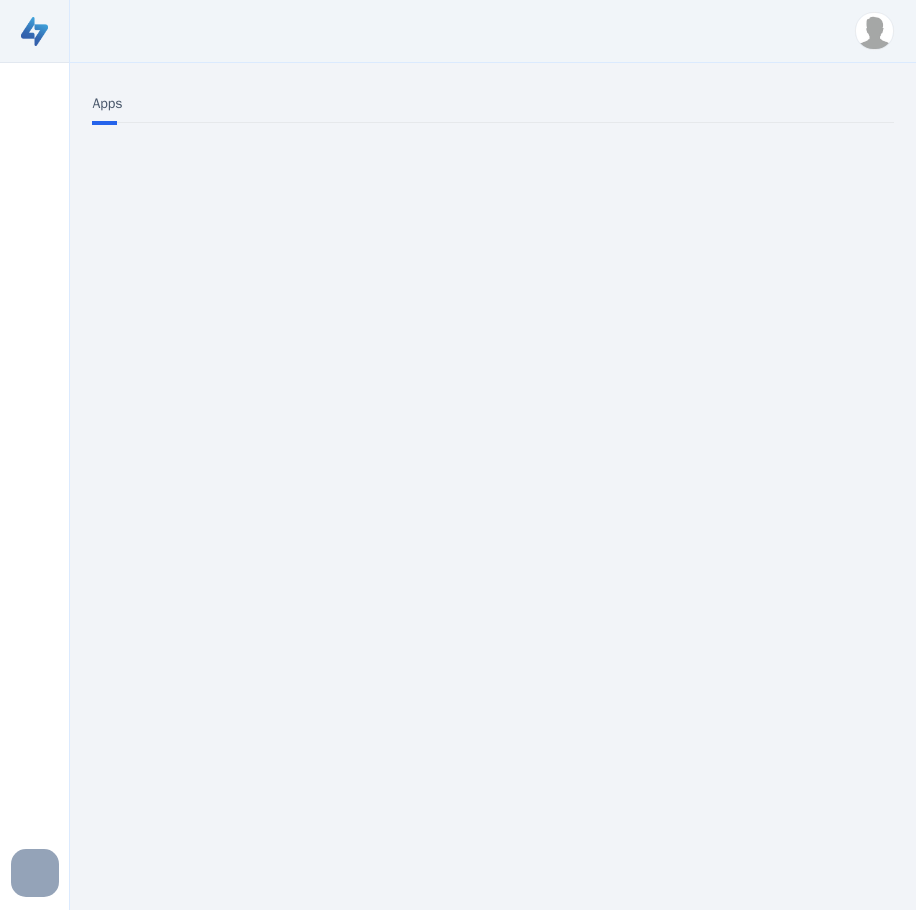 click at bounding box center [874, 31] 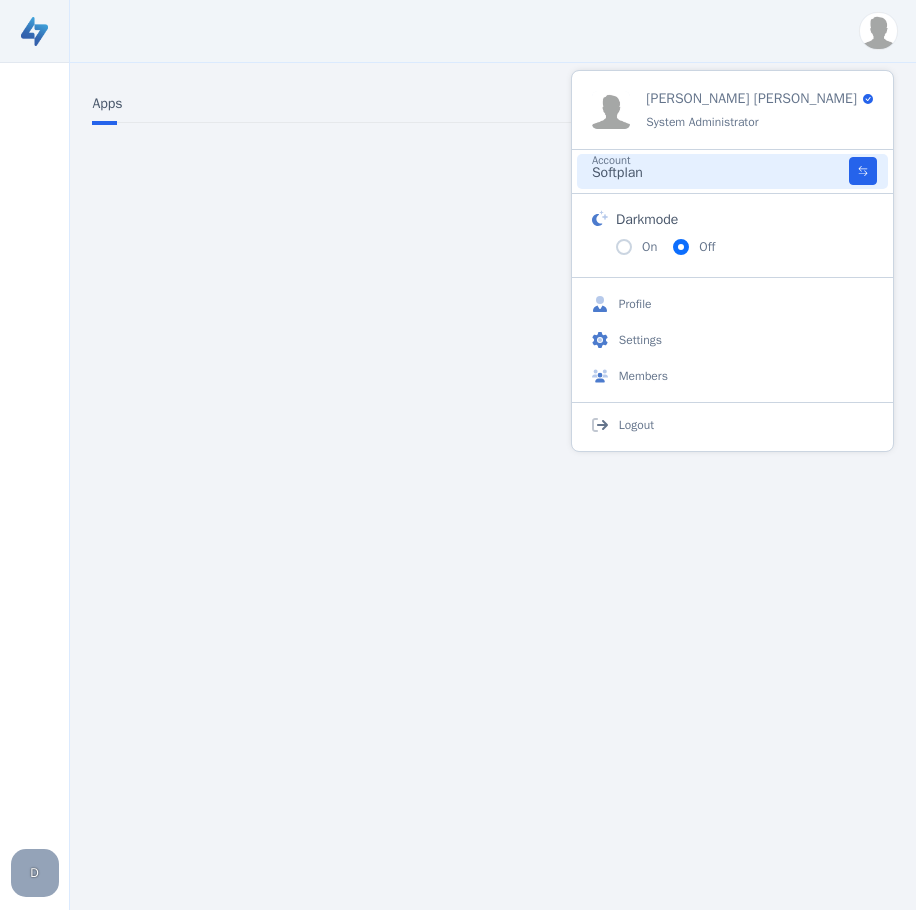 click on "Softplan" at bounding box center (720, 173) 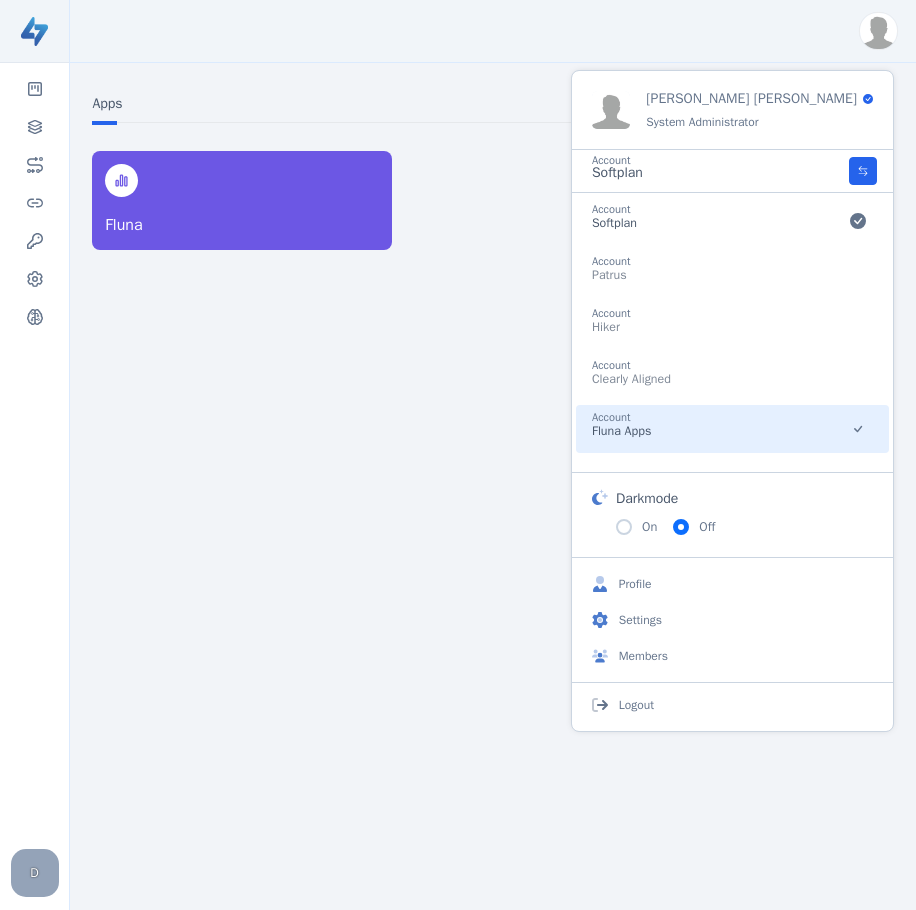 click on "Account Fluna Apps" at bounding box center (732, 429) 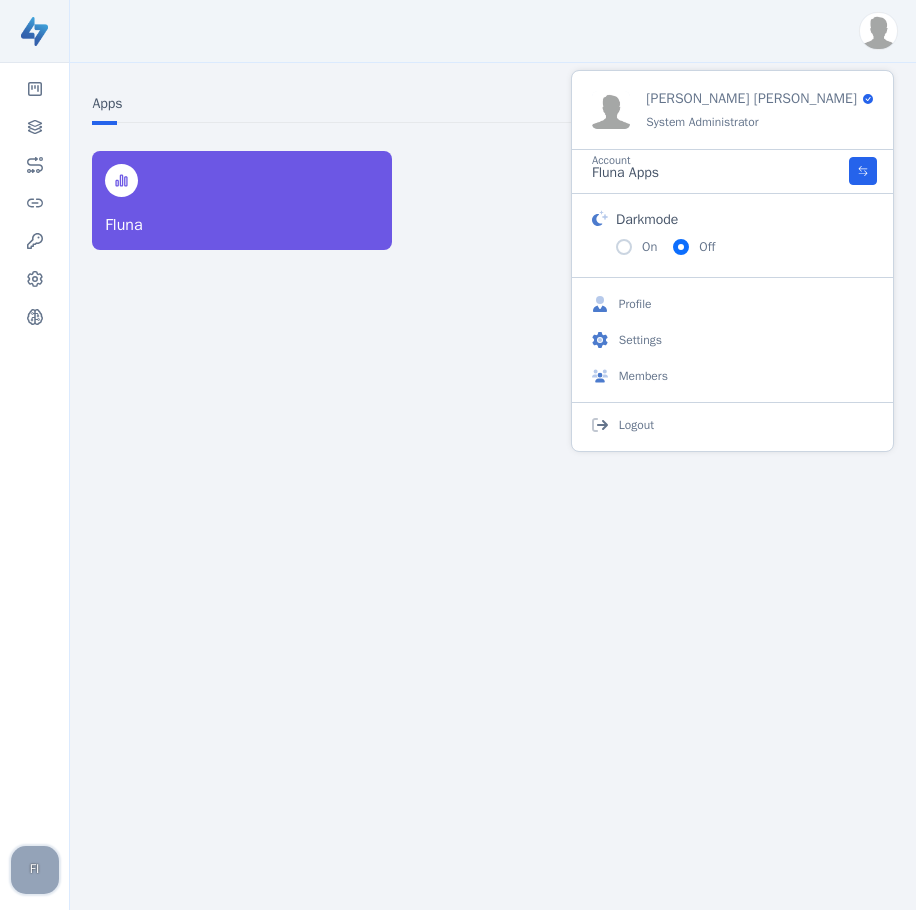 click on "FI" at bounding box center (35, 870) 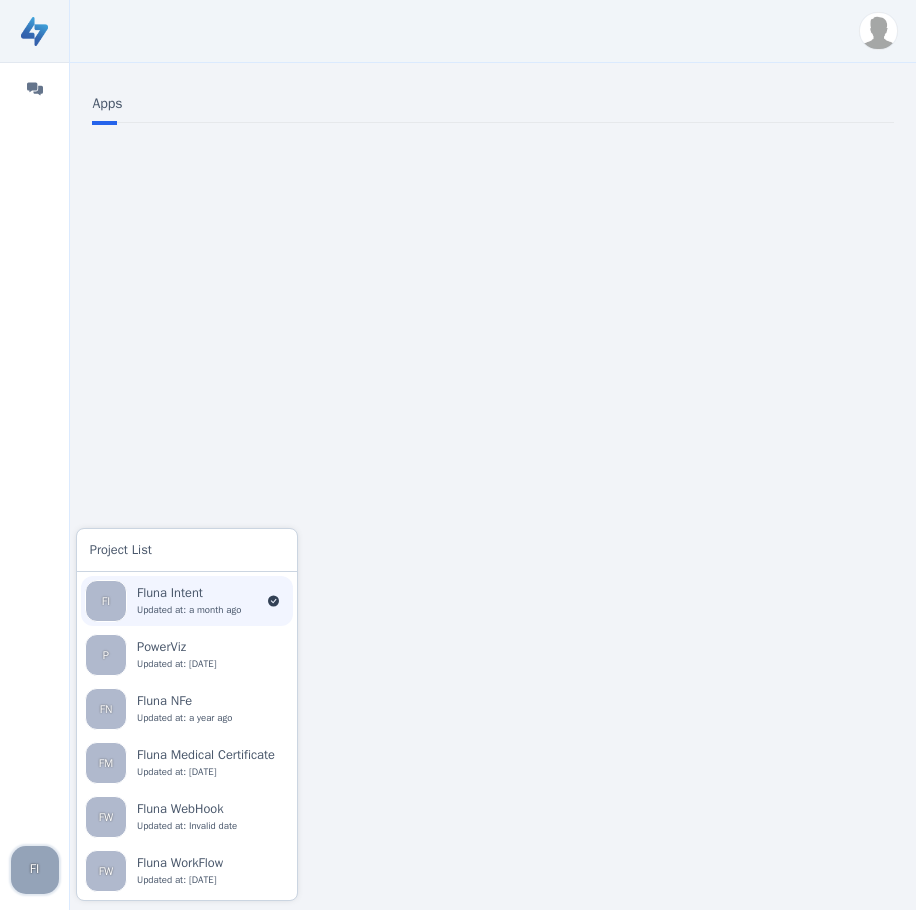 click on "Updated at: a month ago" at bounding box center [189, 610] 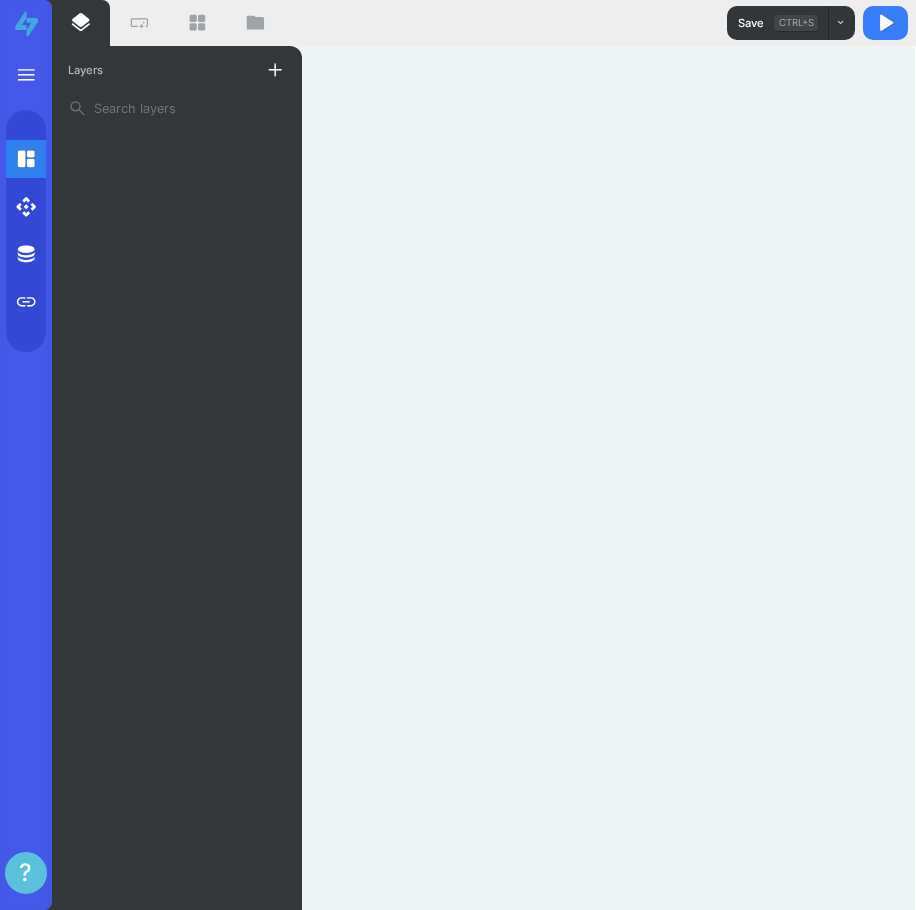 scroll, scrollTop: 0, scrollLeft: 0, axis: both 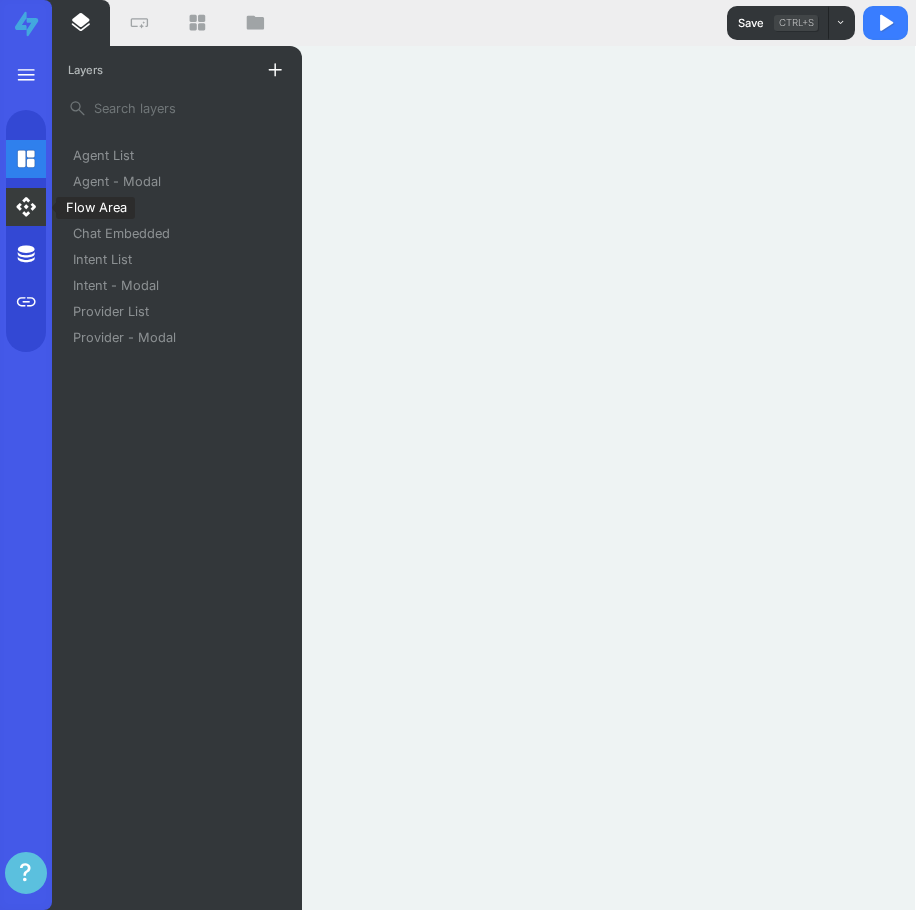 click on "api" at bounding box center [26, 207] 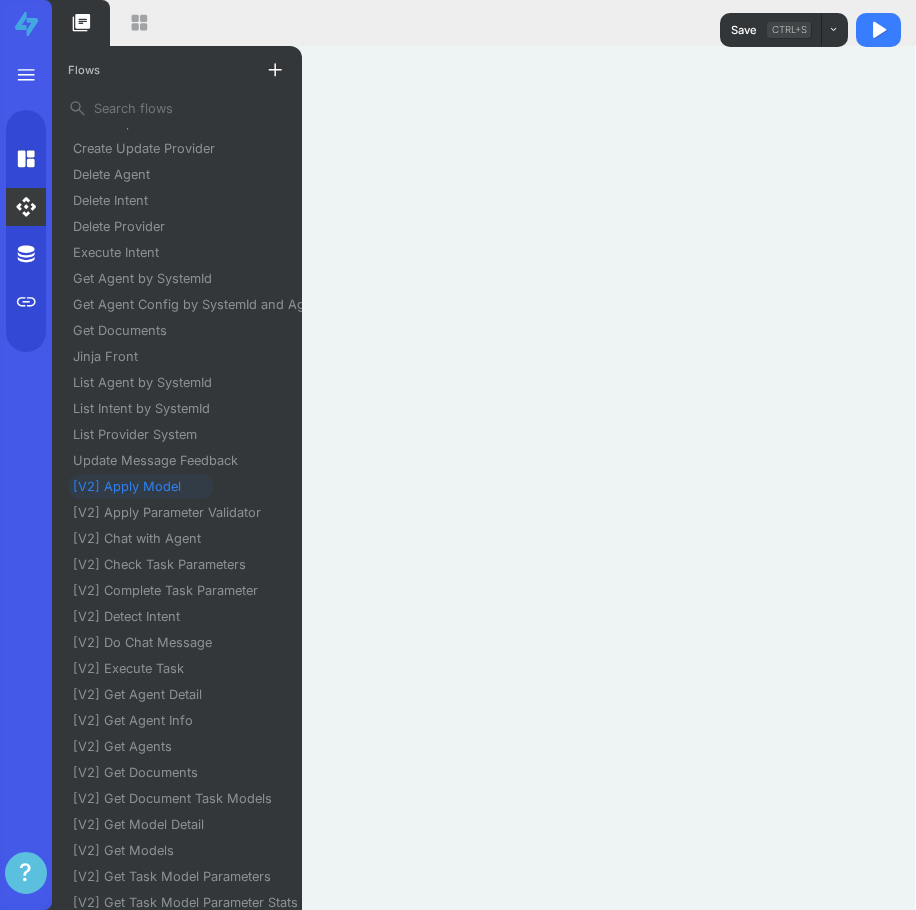 scroll, scrollTop: 200, scrollLeft: 0, axis: vertical 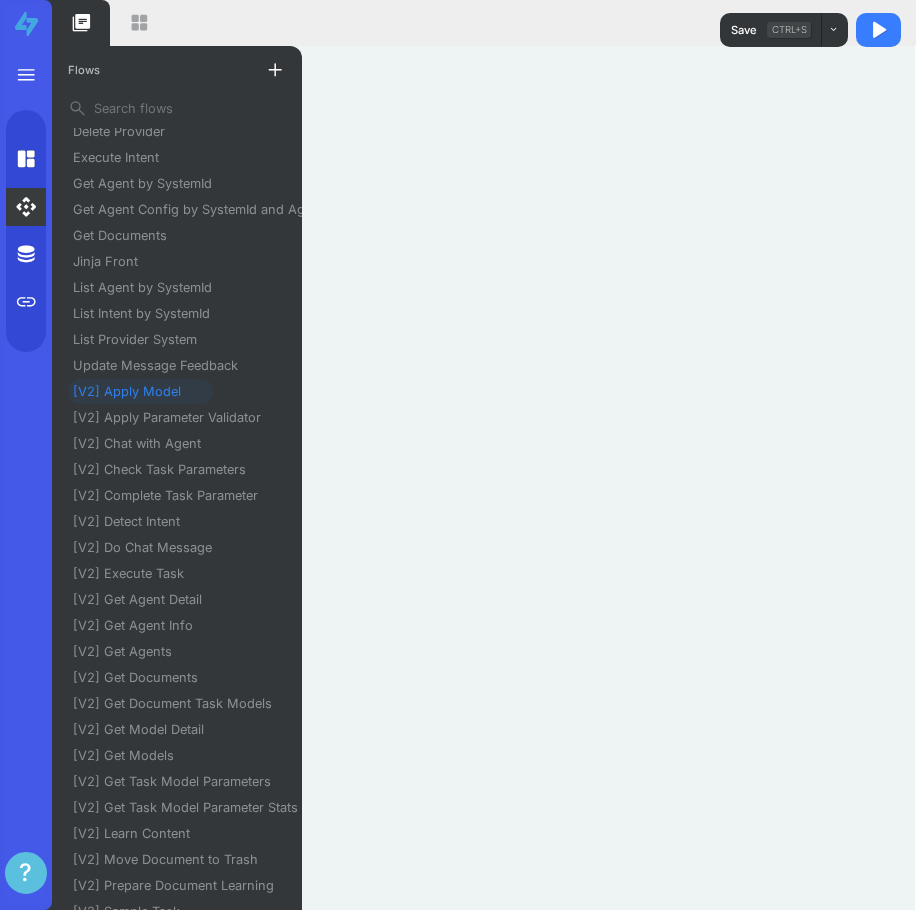 click on "[V2] Apply Model" at bounding box center [135, 391] 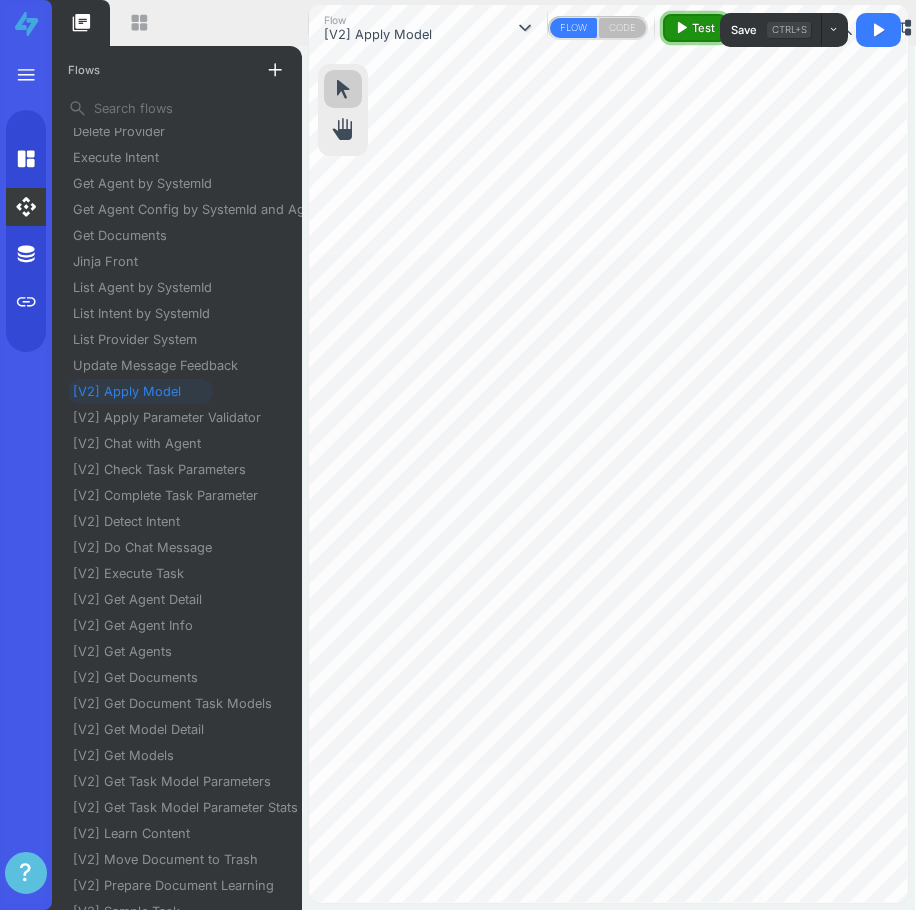 click on "play_arrow  Test" at bounding box center [694, 28] 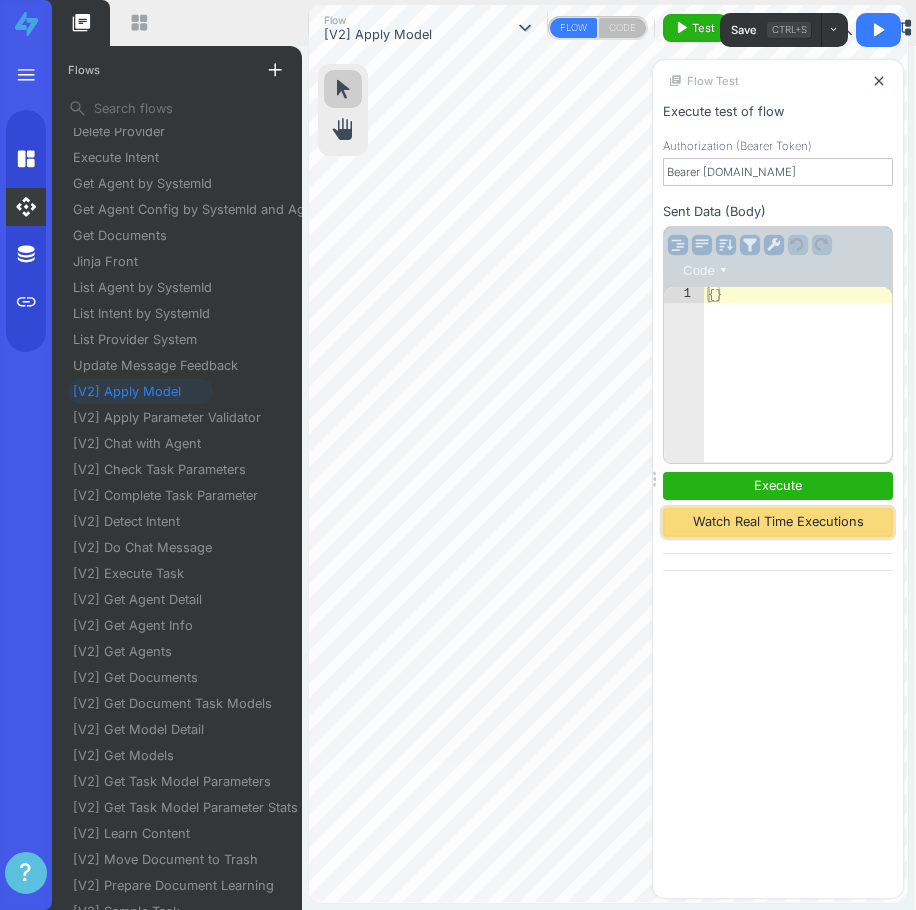 click on "Watch Real Time Executions" at bounding box center (778, 522) 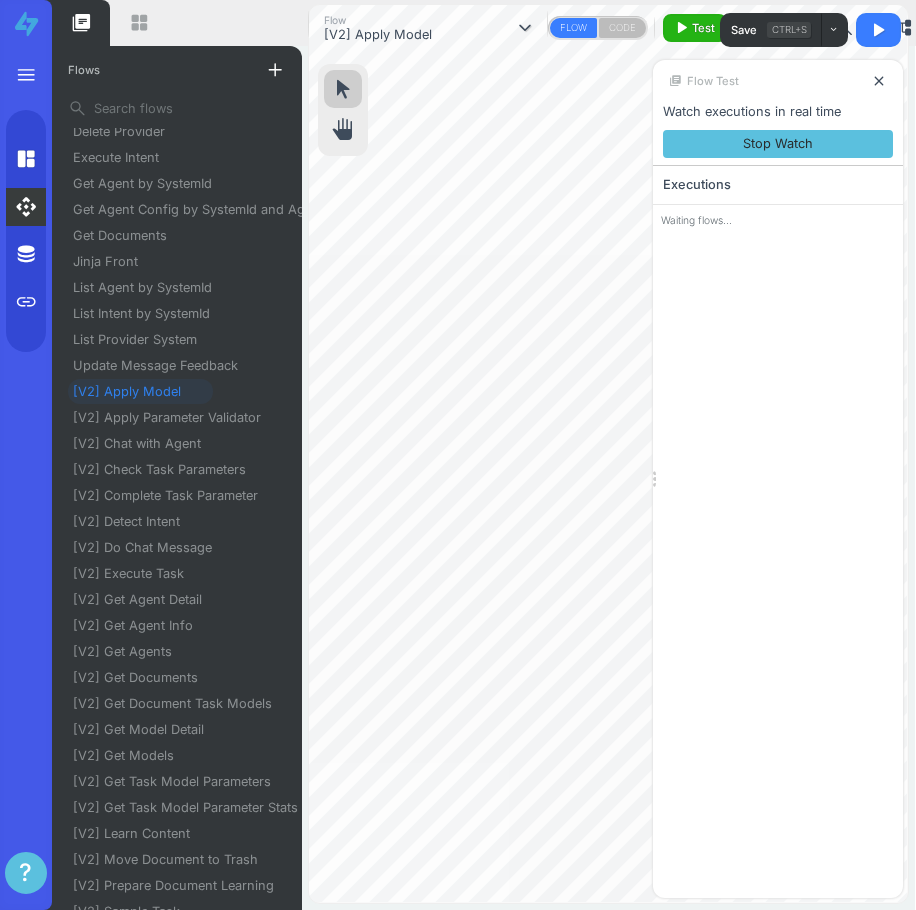 click on "Watch executions in real time  Stop Watch   Executions  Waiting flows..." at bounding box center (778, 169) 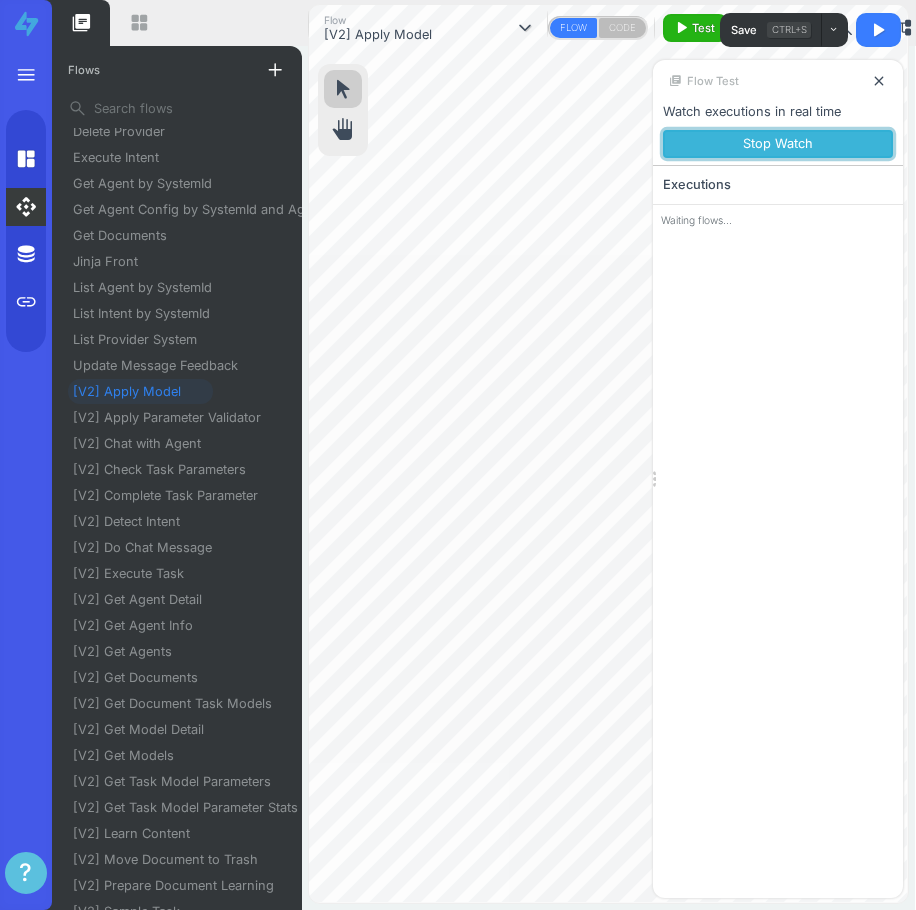 click on "Stop Watch" at bounding box center (778, 144) 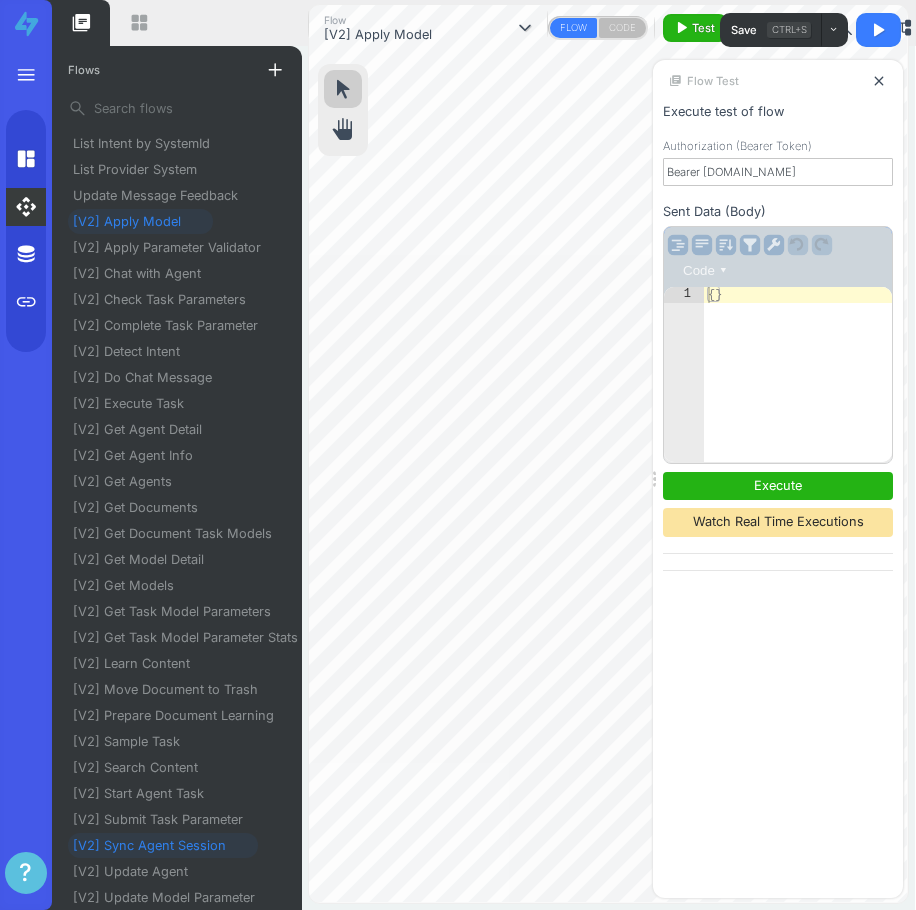 scroll, scrollTop: 312, scrollLeft: 0, axis: vertical 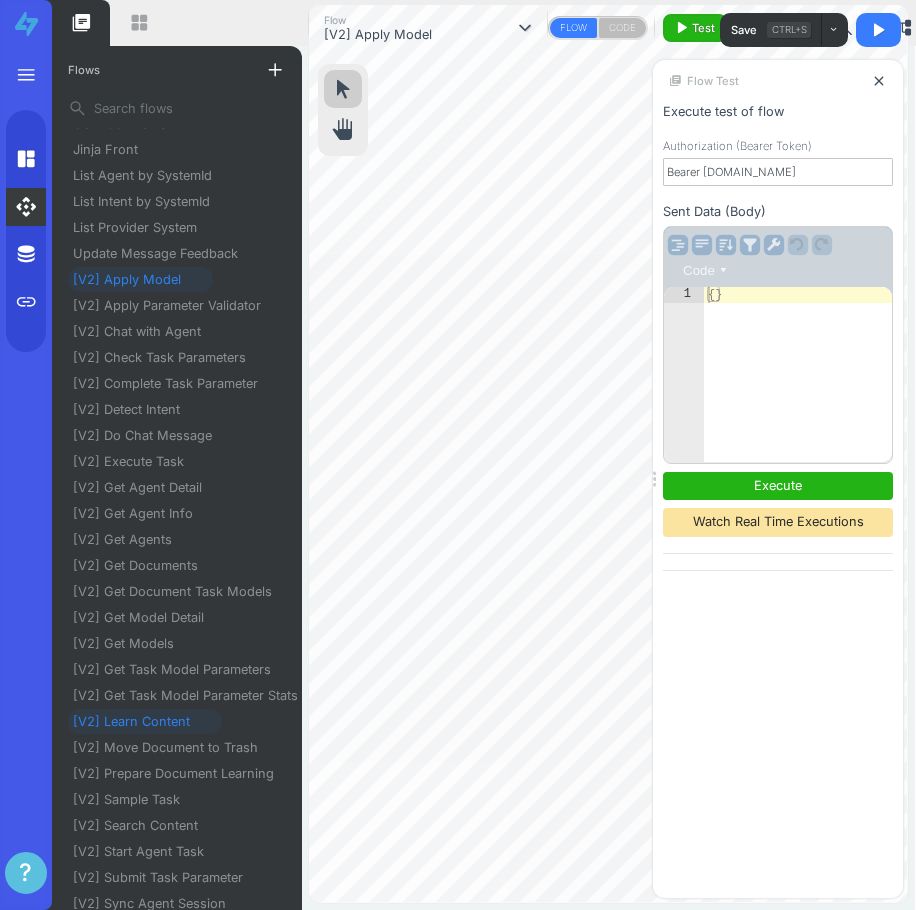 click on "[V2] Learn Content" at bounding box center [145, 722] 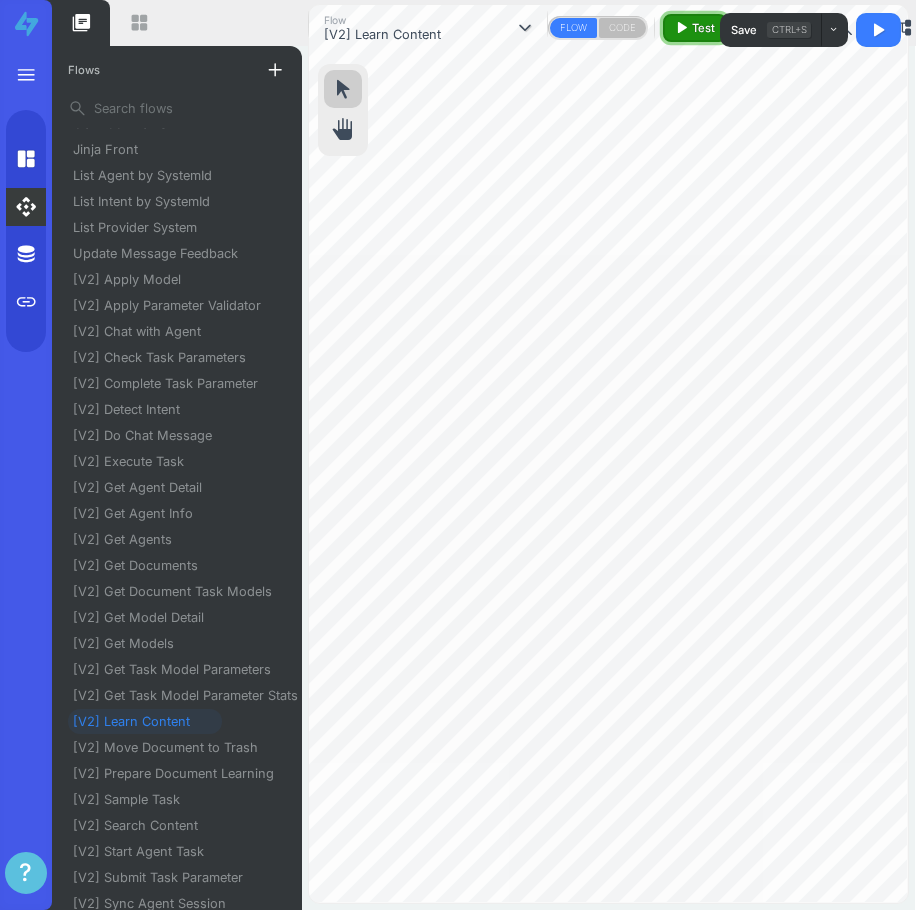 click on "play_arrow  Test" at bounding box center [694, 28] 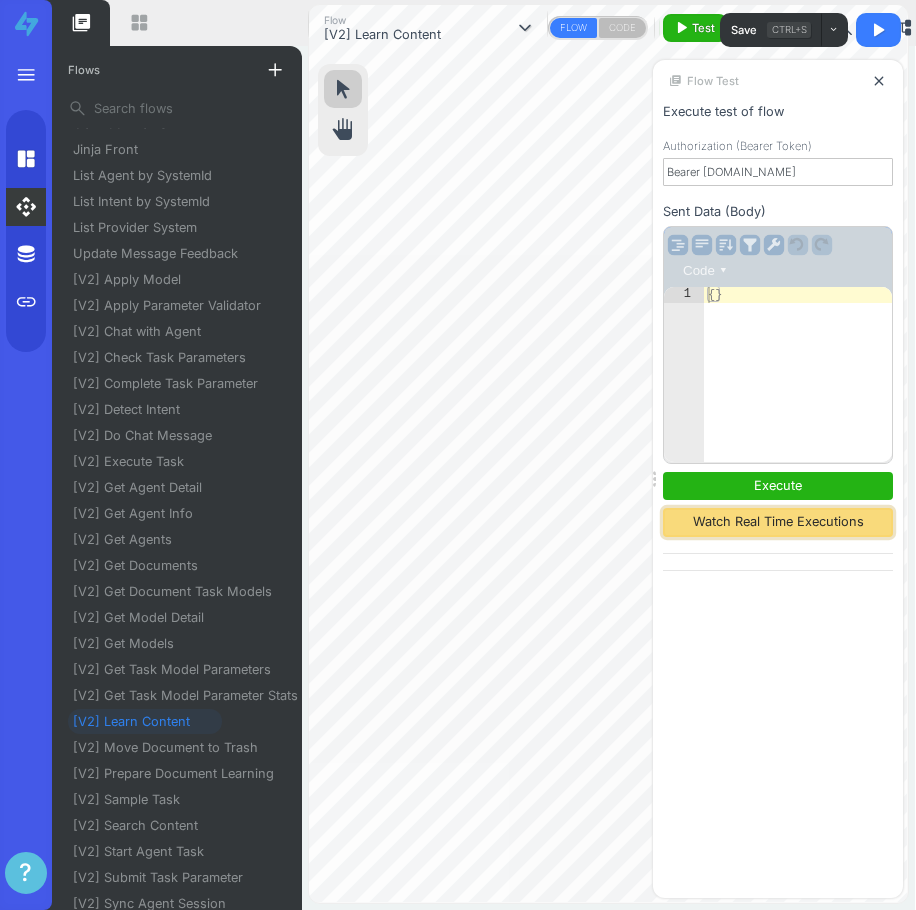 click on "Watch Real Time Executions" at bounding box center (778, 522) 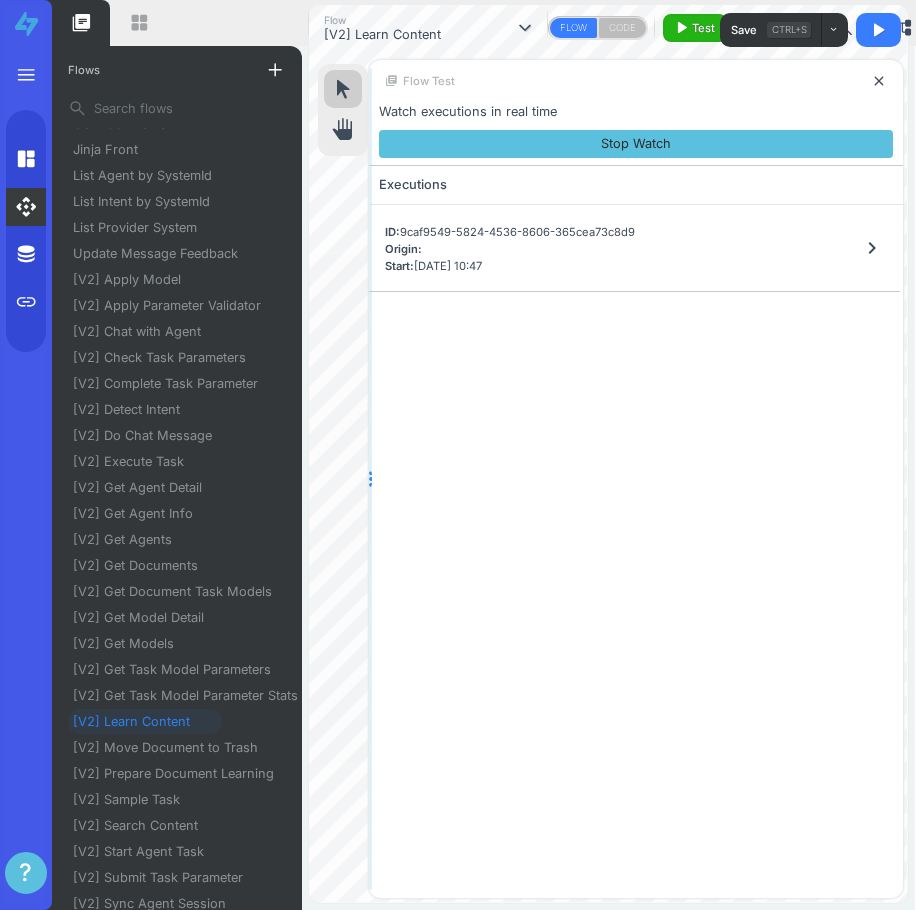 drag, startPoint x: 654, startPoint y: 483, endPoint x: 394, endPoint y: 453, distance: 261.72504 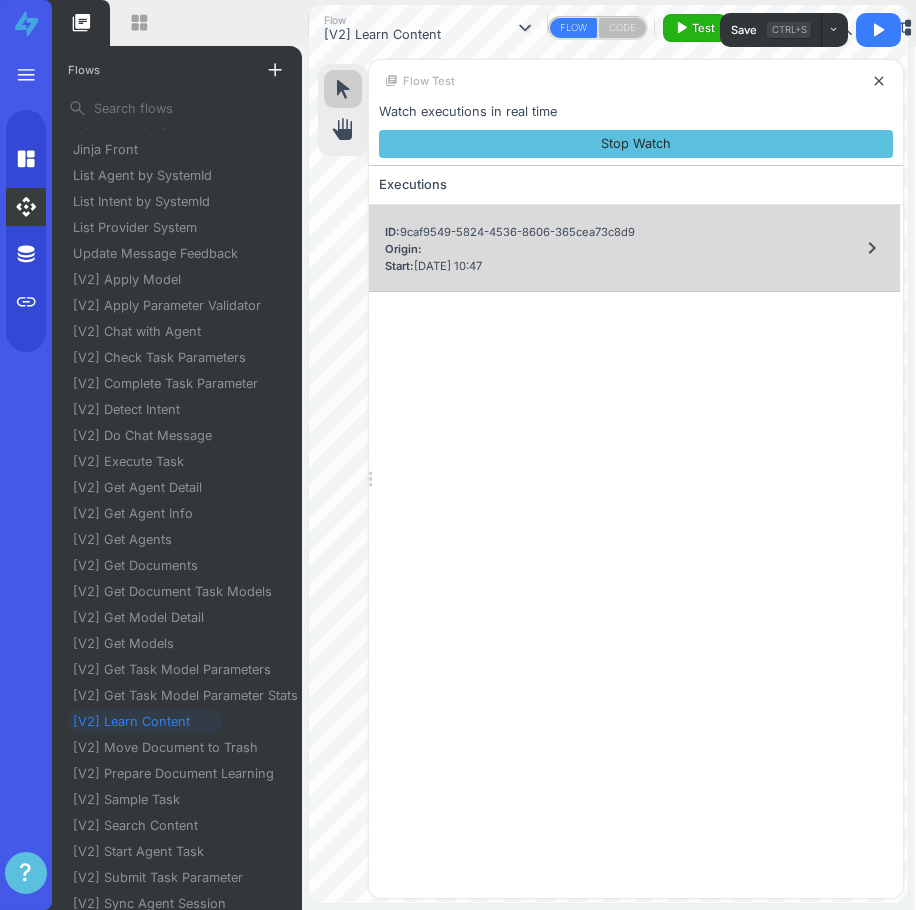 click on "ID:  9caf9549-5824-4536-8606-365cea73c8d9 Origin:    Start:   03/07/2025 10:47 chevron_right" at bounding box center (634, 248) 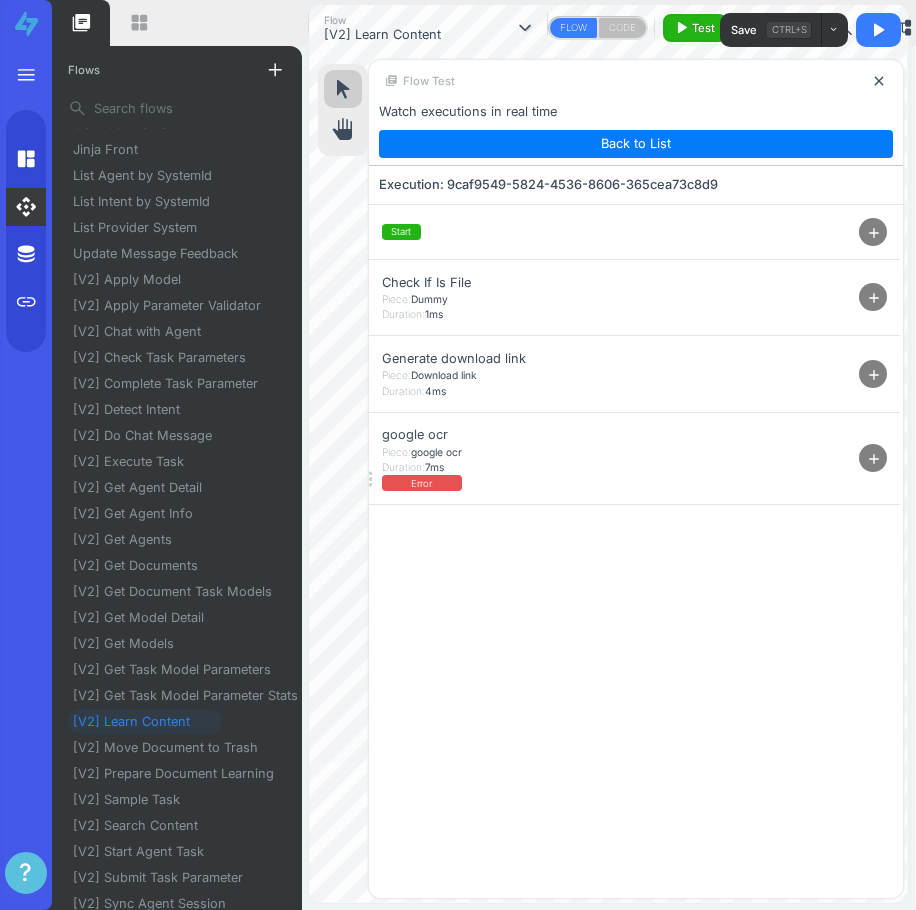 click on "add" at bounding box center [873, 458] 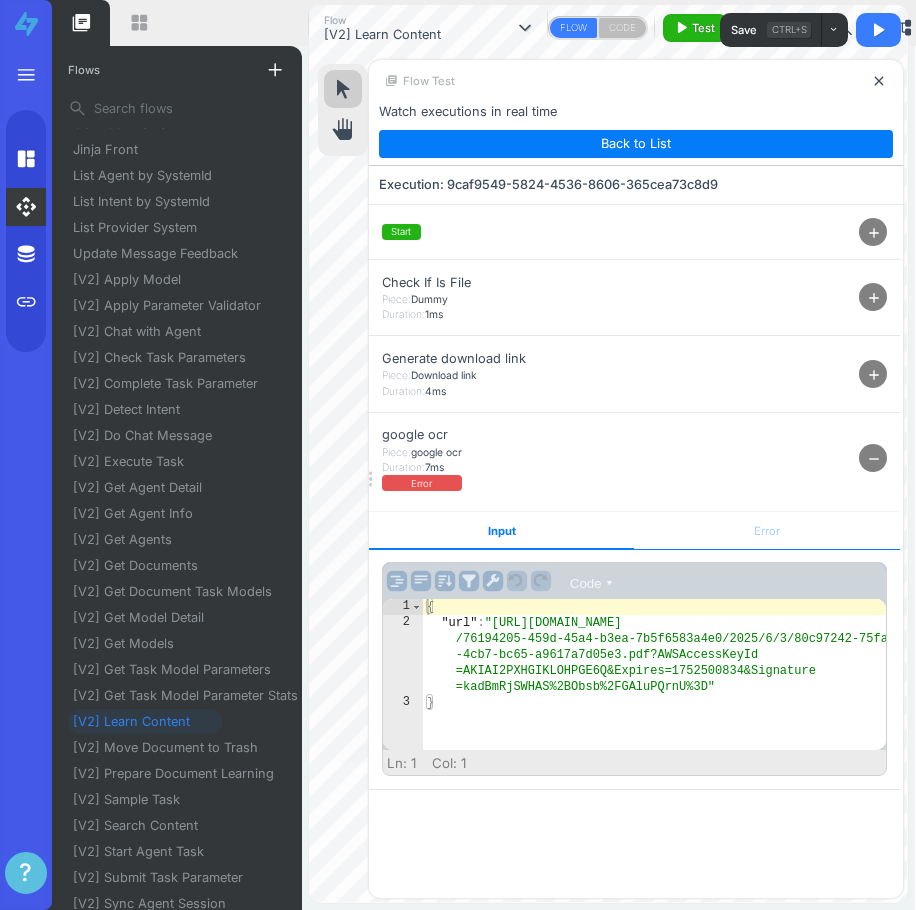 click on "Error" at bounding box center (766, 531) 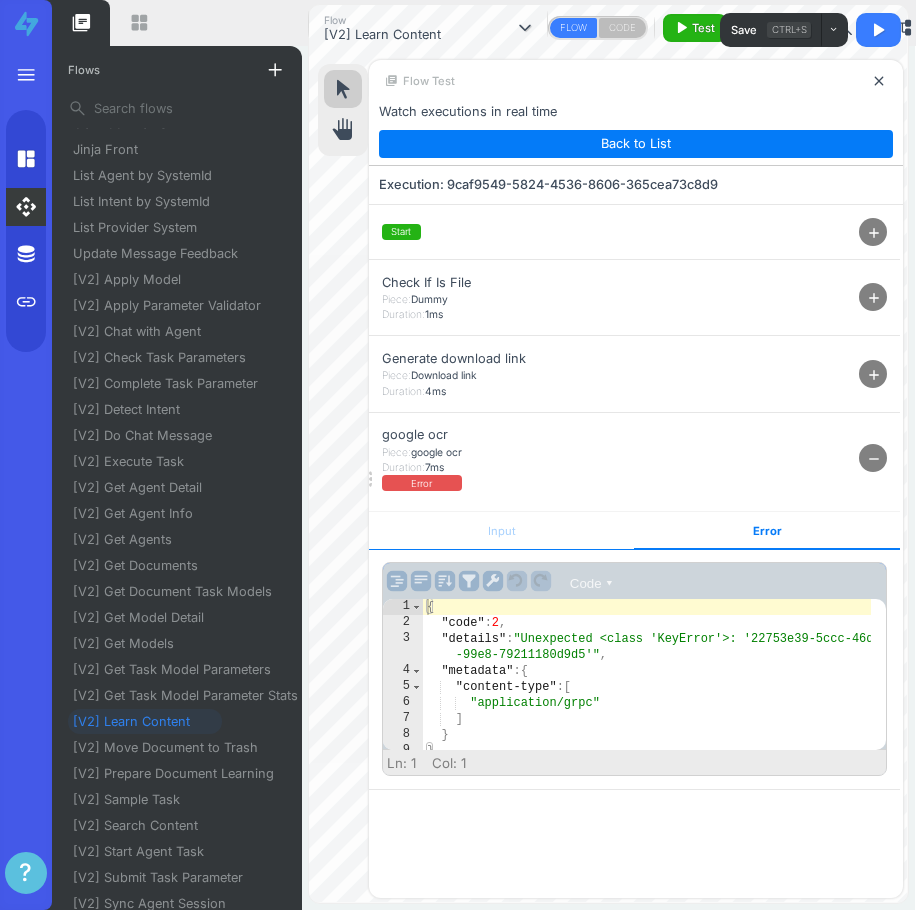 click on "Input" at bounding box center [501, 531] 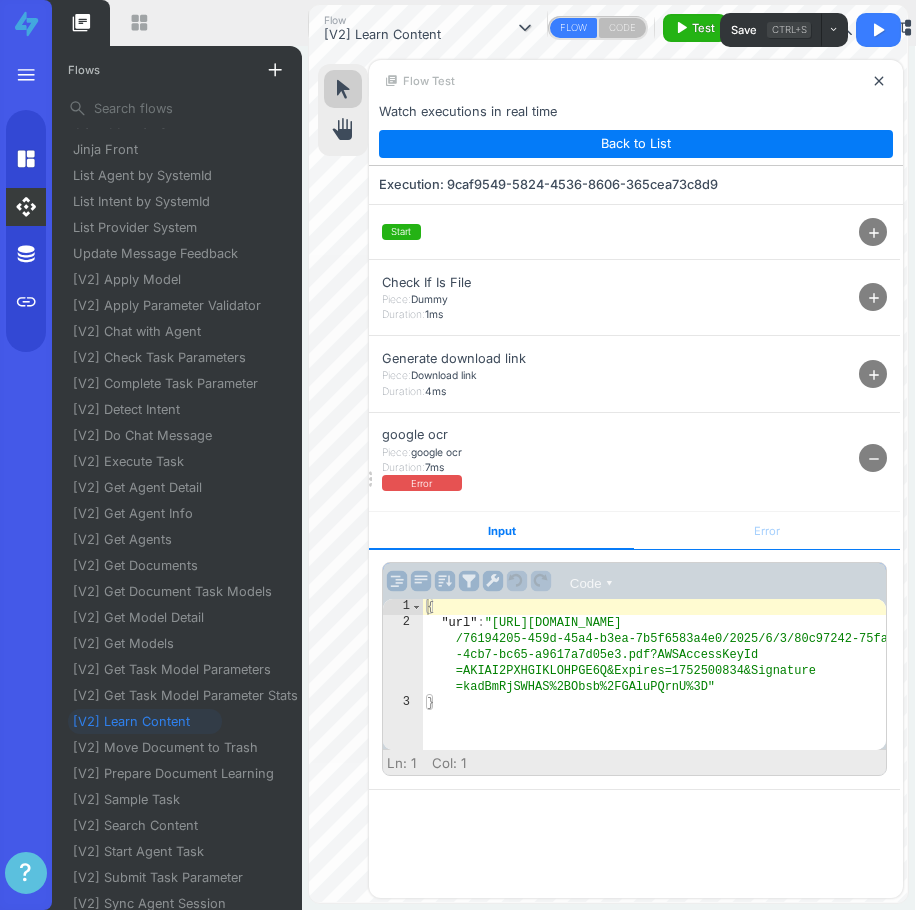 click on "Error" at bounding box center [766, 531] 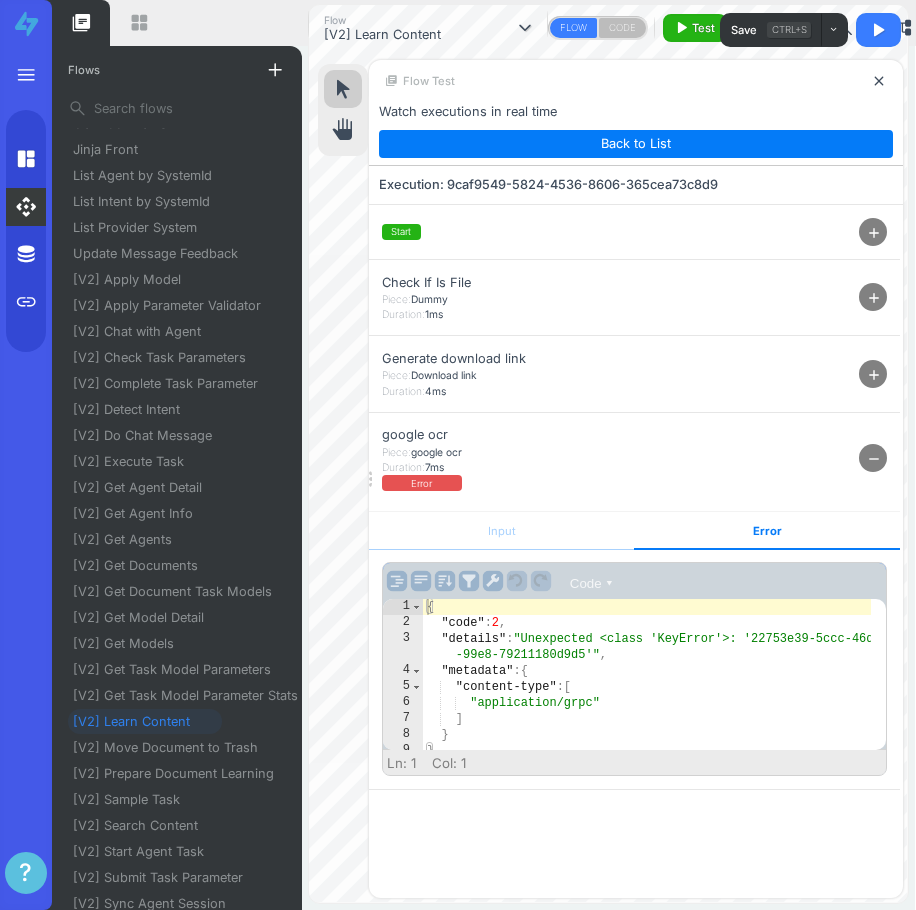 scroll, scrollTop: 0, scrollLeft: 0, axis: both 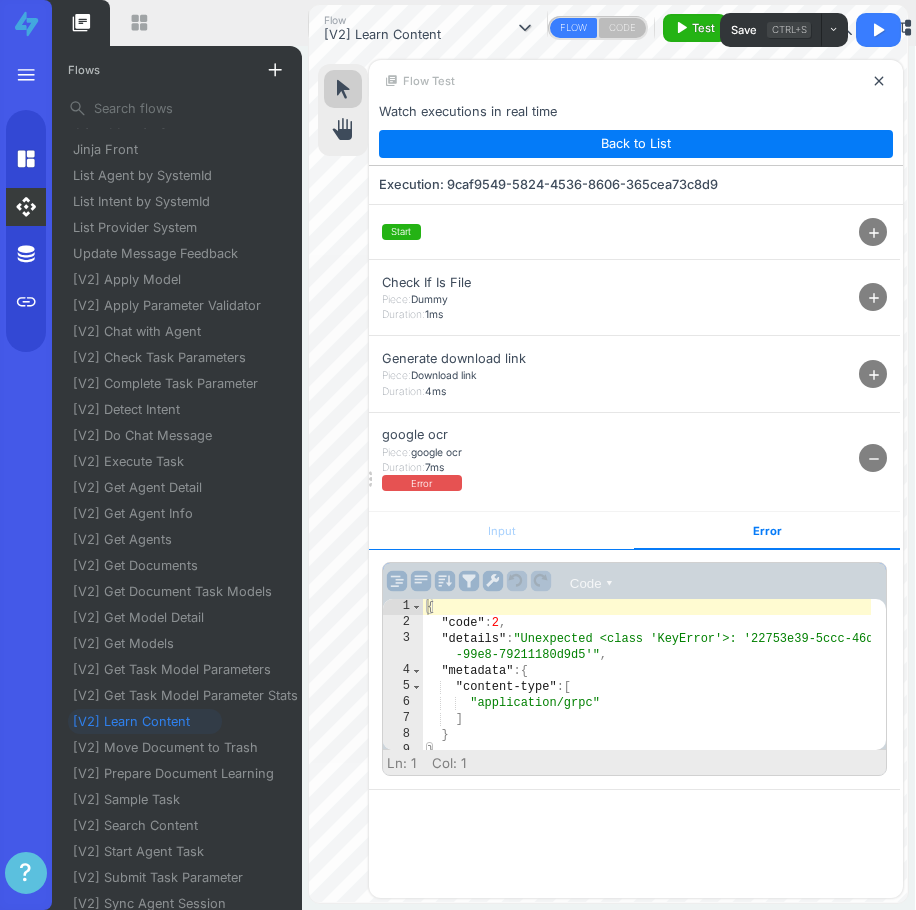 click on "Input" at bounding box center [501, 531] 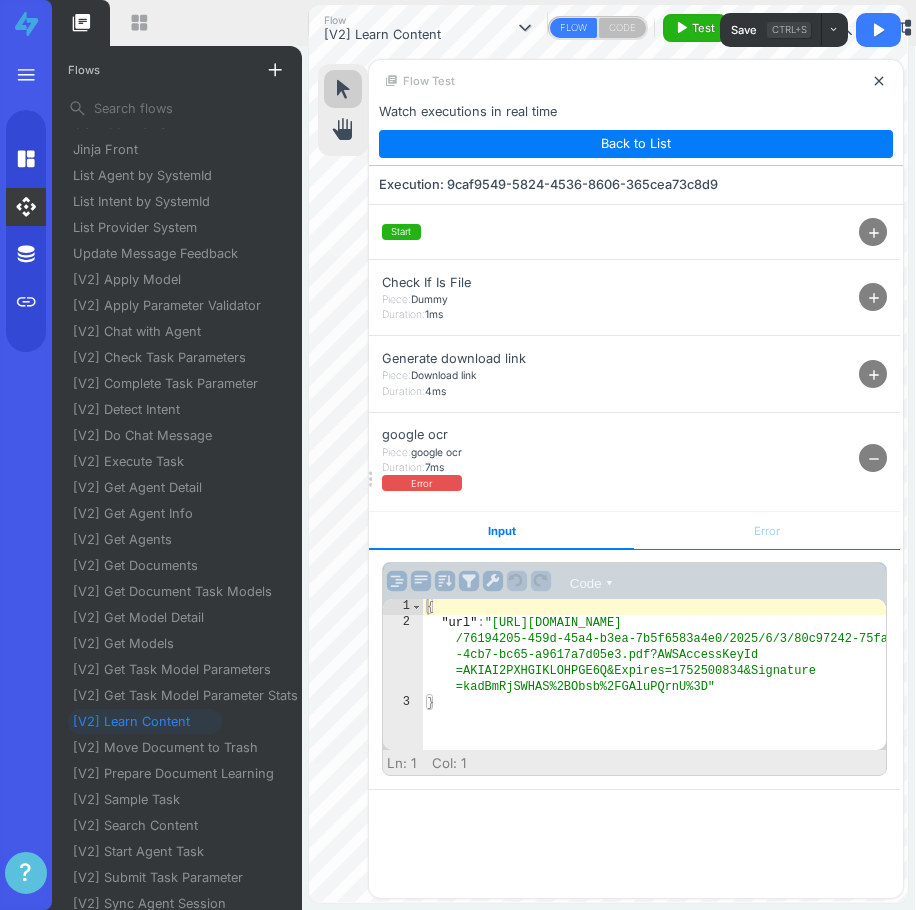click on "Error" at bounding box center [766, 531] 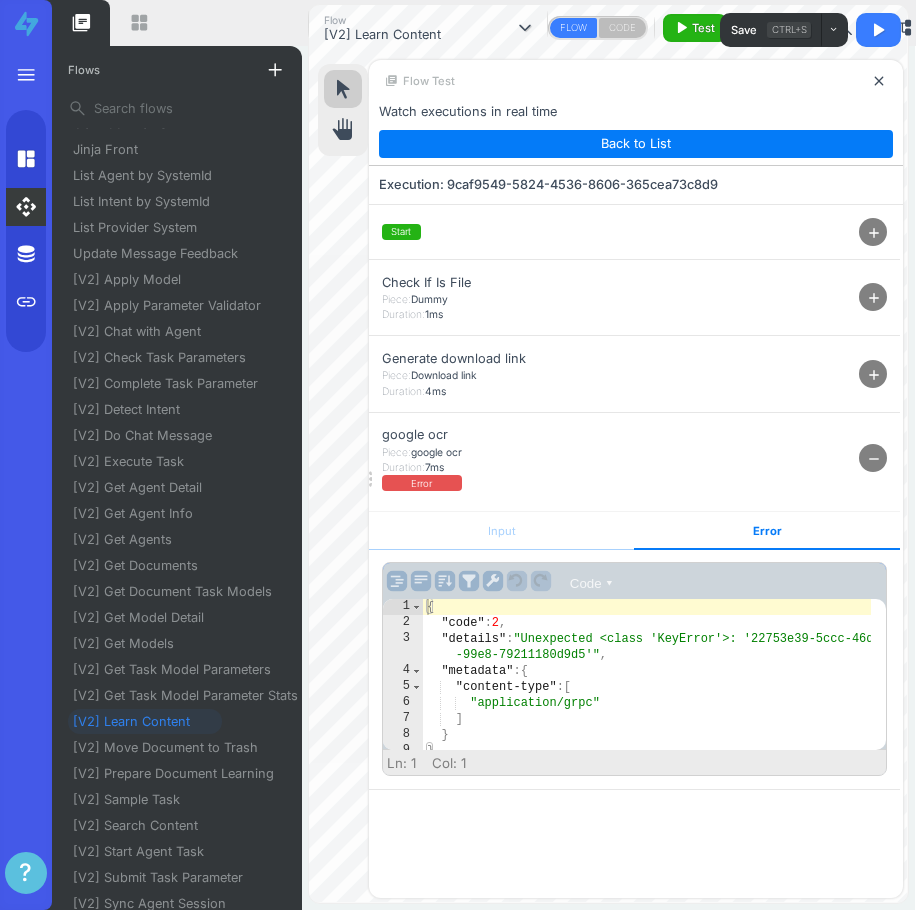 type on ""details": "Unexpected <class 'KeyError'>: '22753e39-5ccc-46d5-99e8-79211180d9d5'"," 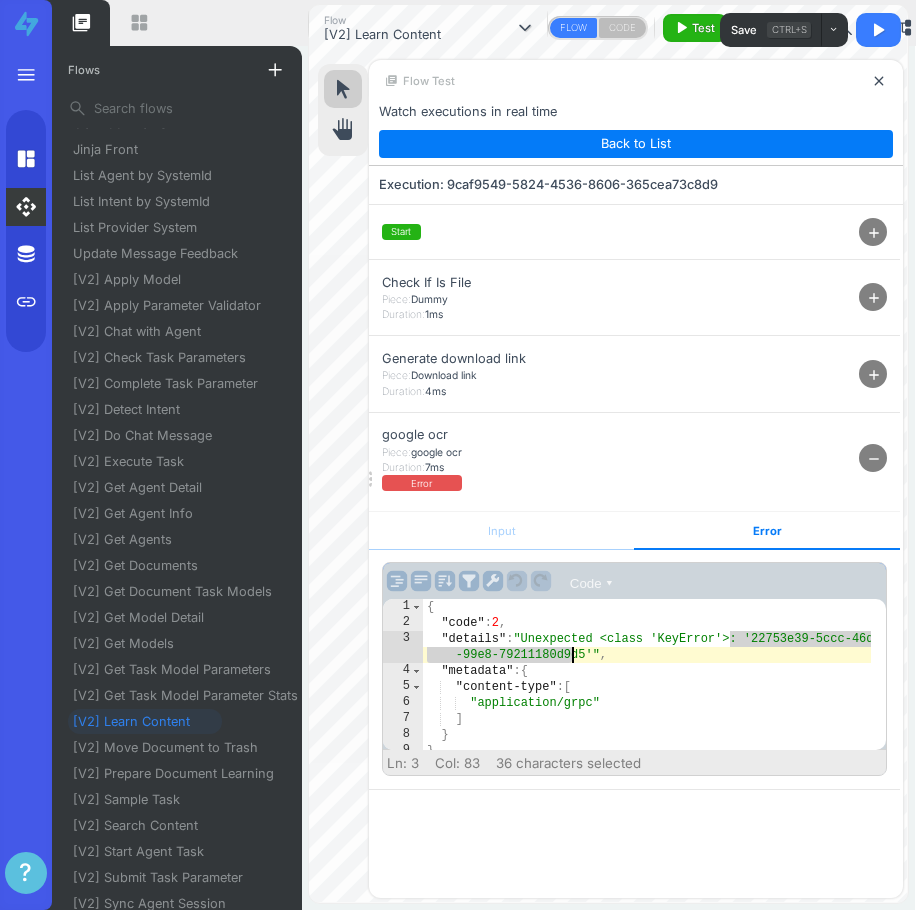drag, startPoint x: 731, startPoint y: 640, endPoint x: 572, endPoint y: 657, distance: 159.90622 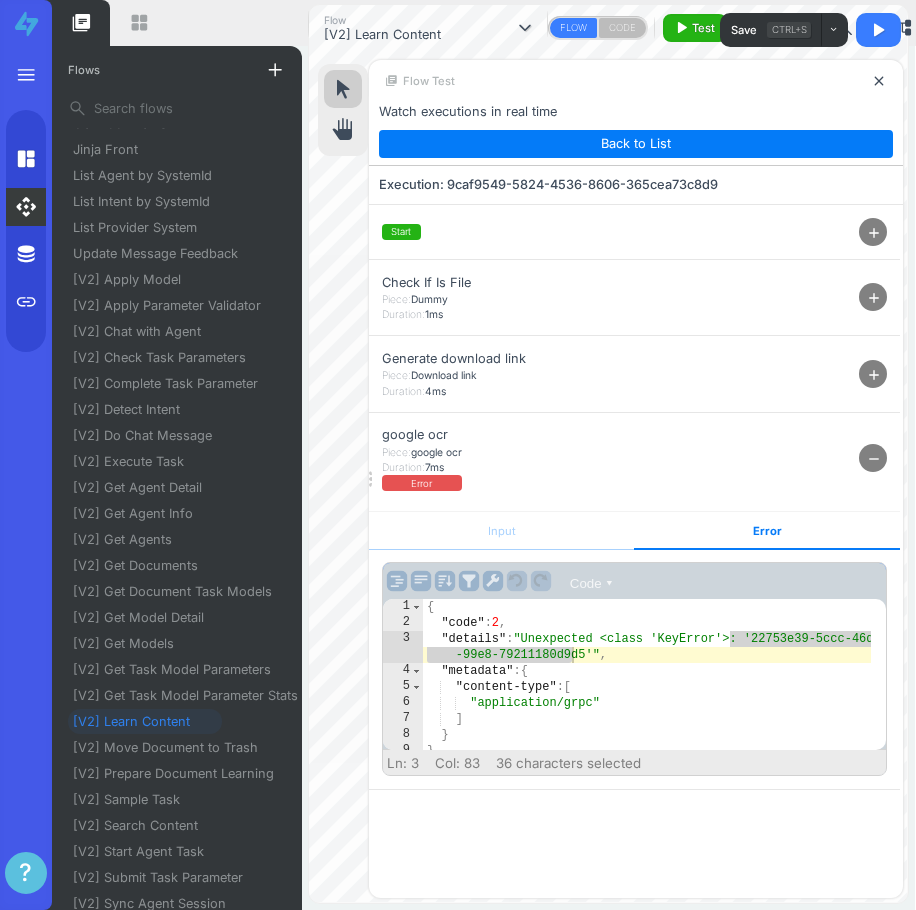 click at bounding box center (177, 108) 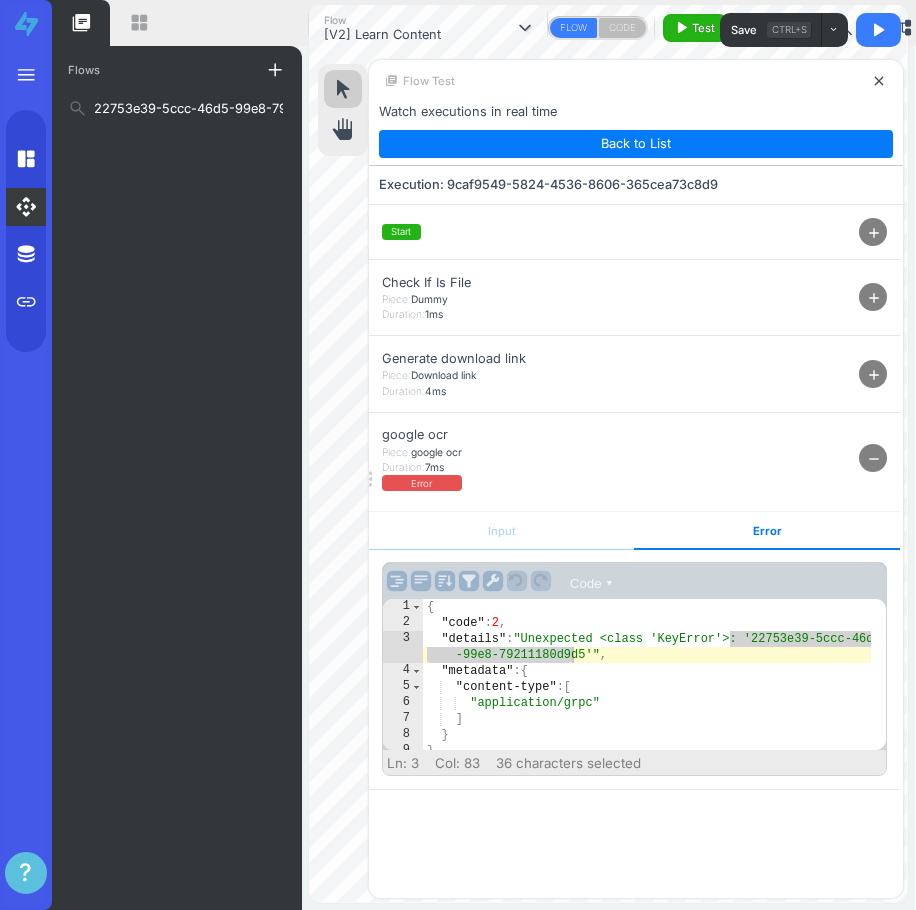 scroll, scrollTop: 0, scrollLeft: 73, axis: horizontal 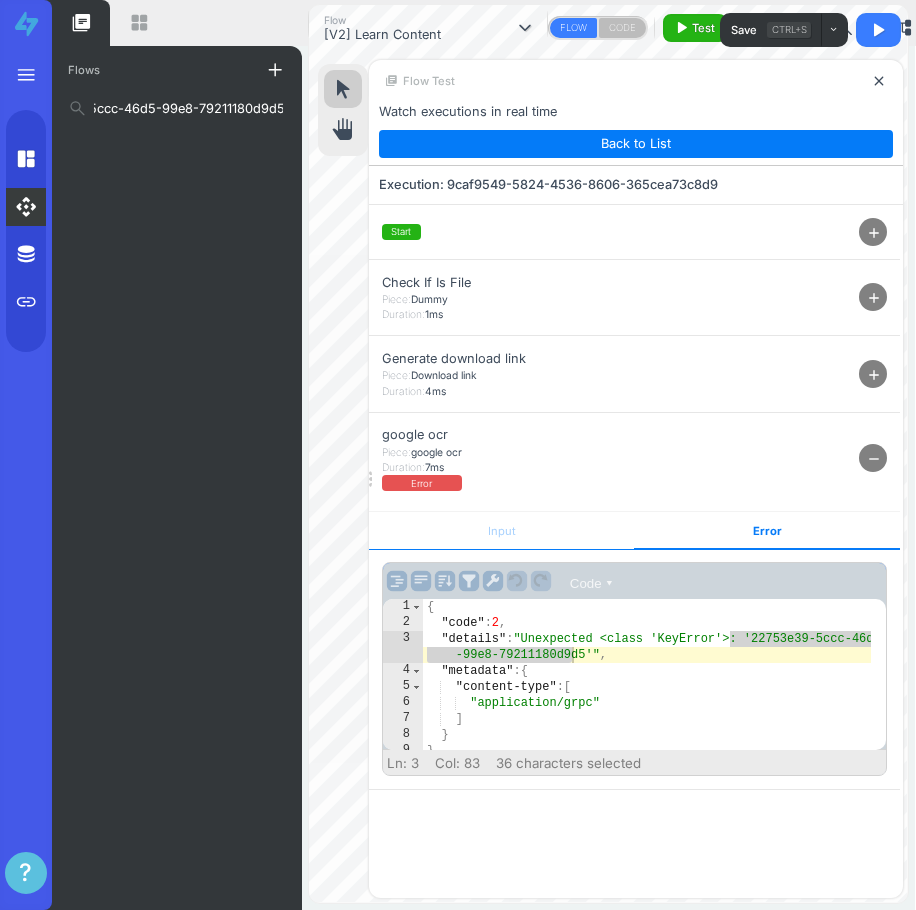 type on "22753e39-5ccc-46d5-99e8-79211180d9d5" 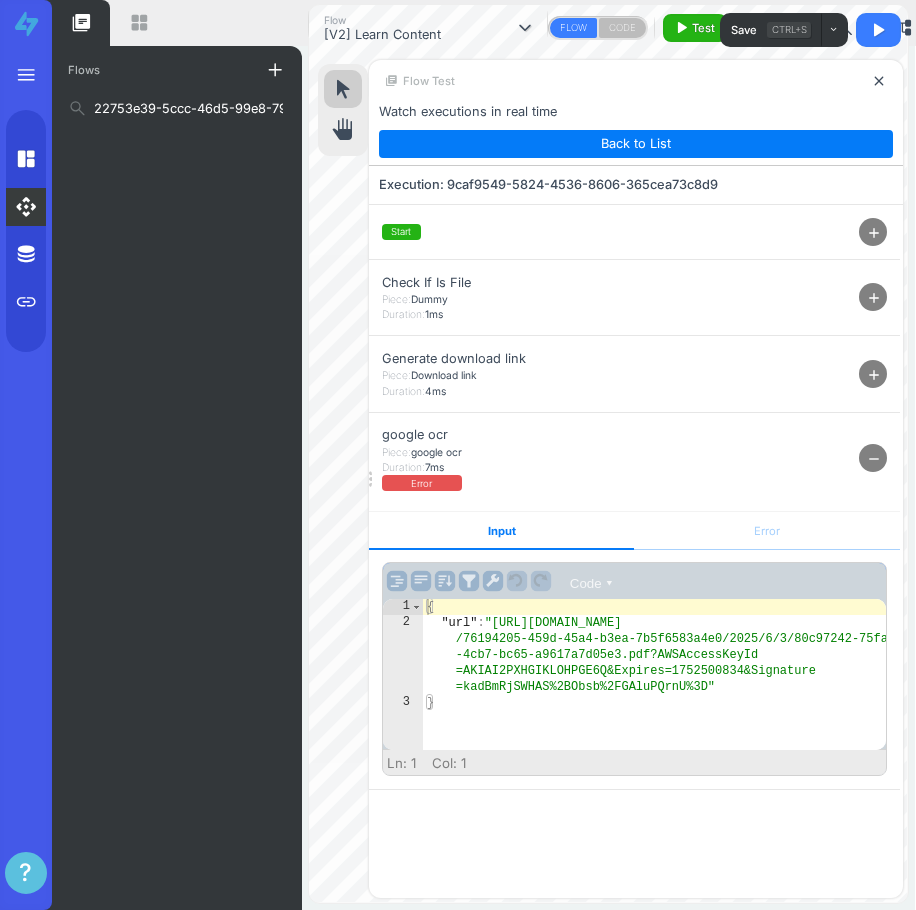 type on ""url": "https://nick-content.s3.amazonaws.com/production/system/76194205-459d-45a4-b3ea-7b5f6583a4e0/2025/6/3/80c97242-75fa-4cb7-bc65-a9617a7d05e3.pdf?AWSAccessKeyId=AKIAI2PXHGIKLOHPGE6Q&Expires=1752500834&Signature=kadBmRjSWHAS%2BObsb%2FGAluPQrnU%3D"" 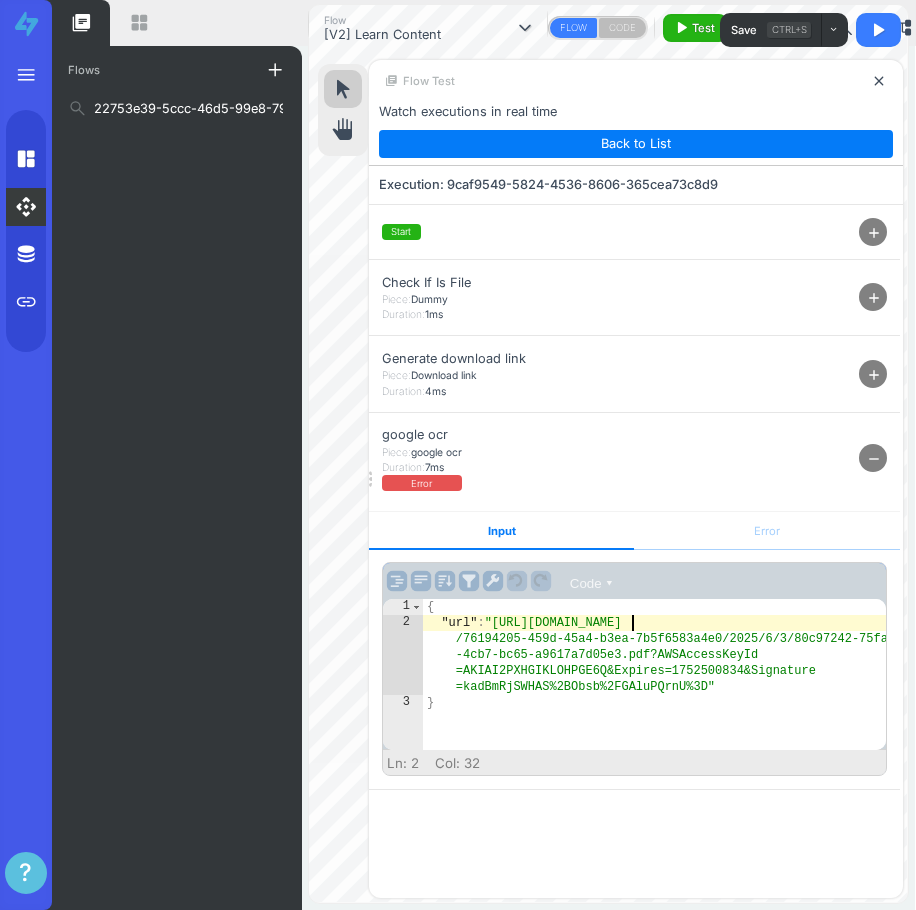 click on "add" at bounding box center [874, 375] 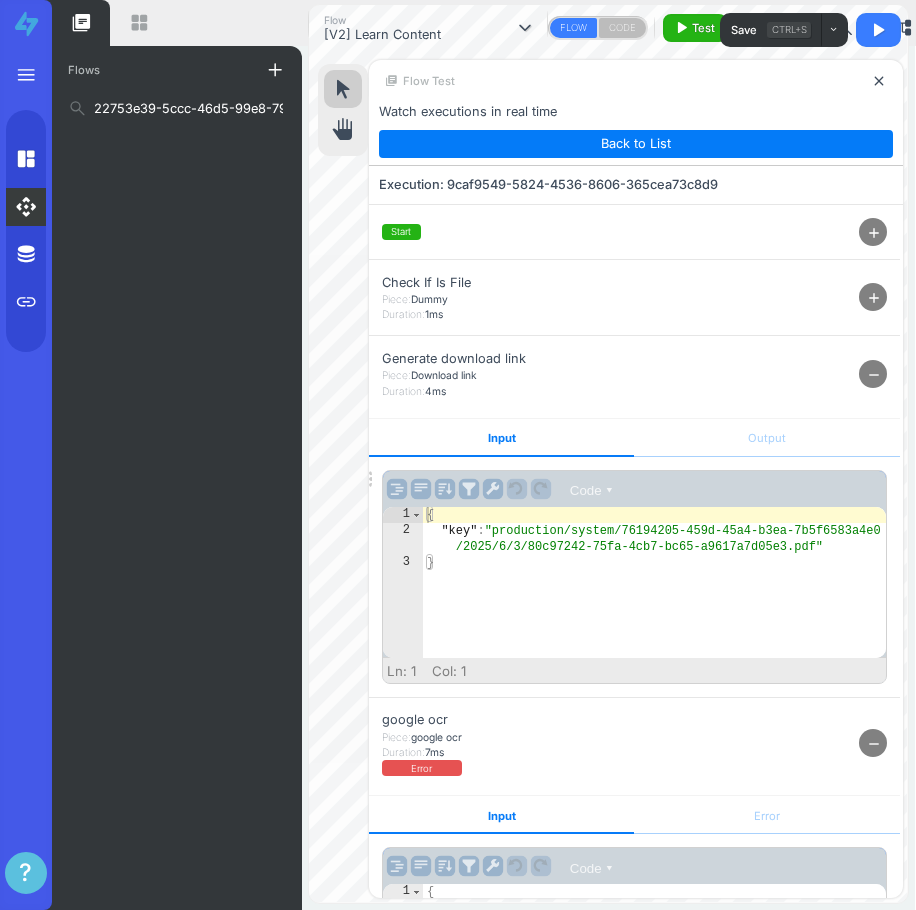 type on "}" 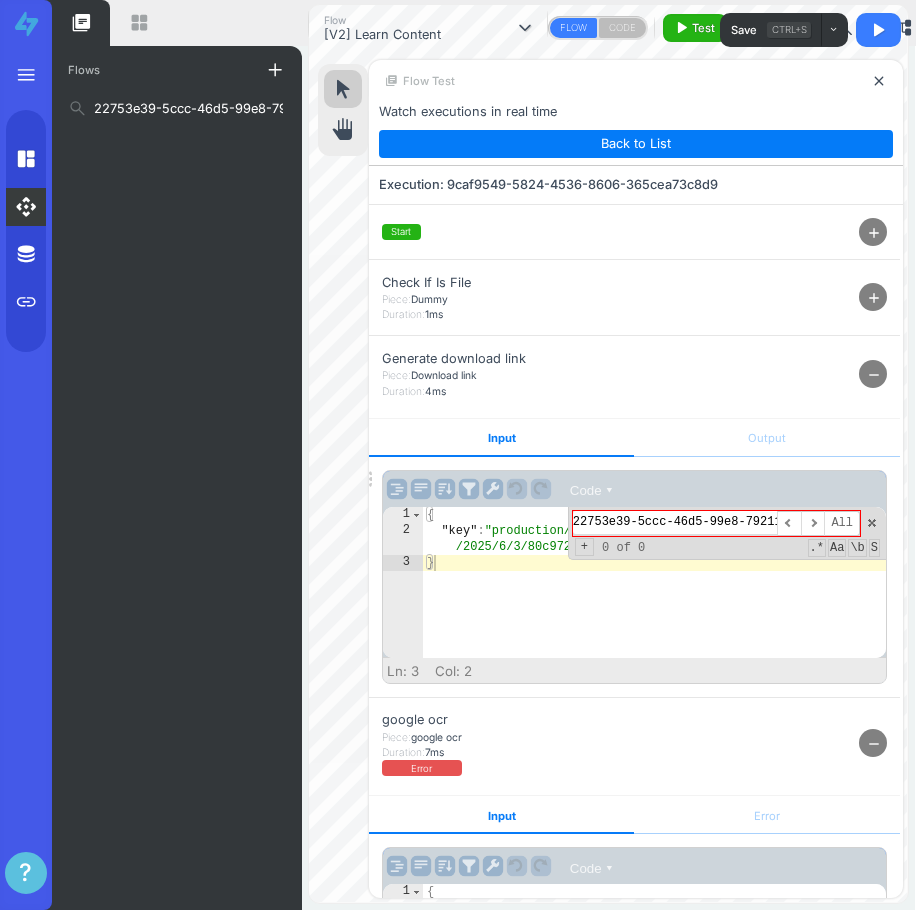 scroll, scrollTop: 0, scrollLeft: 33, axis: horizontal 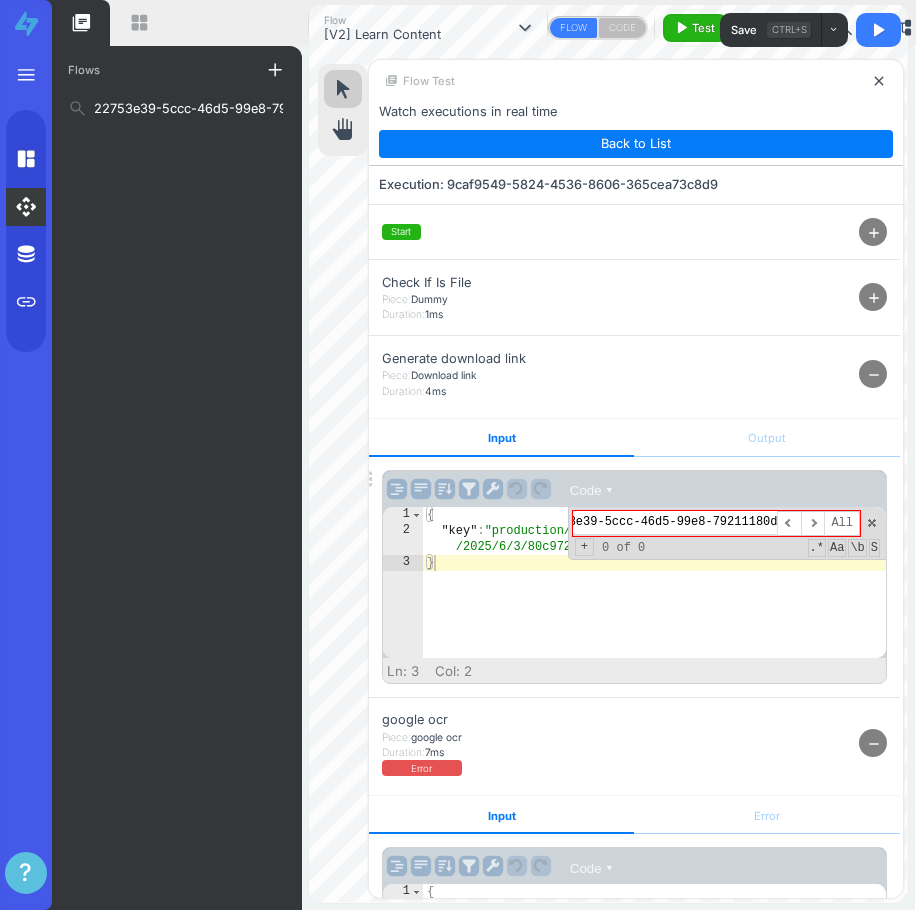 type on "22753e39-5ccc-46d5-99e8-79211180d9d5" 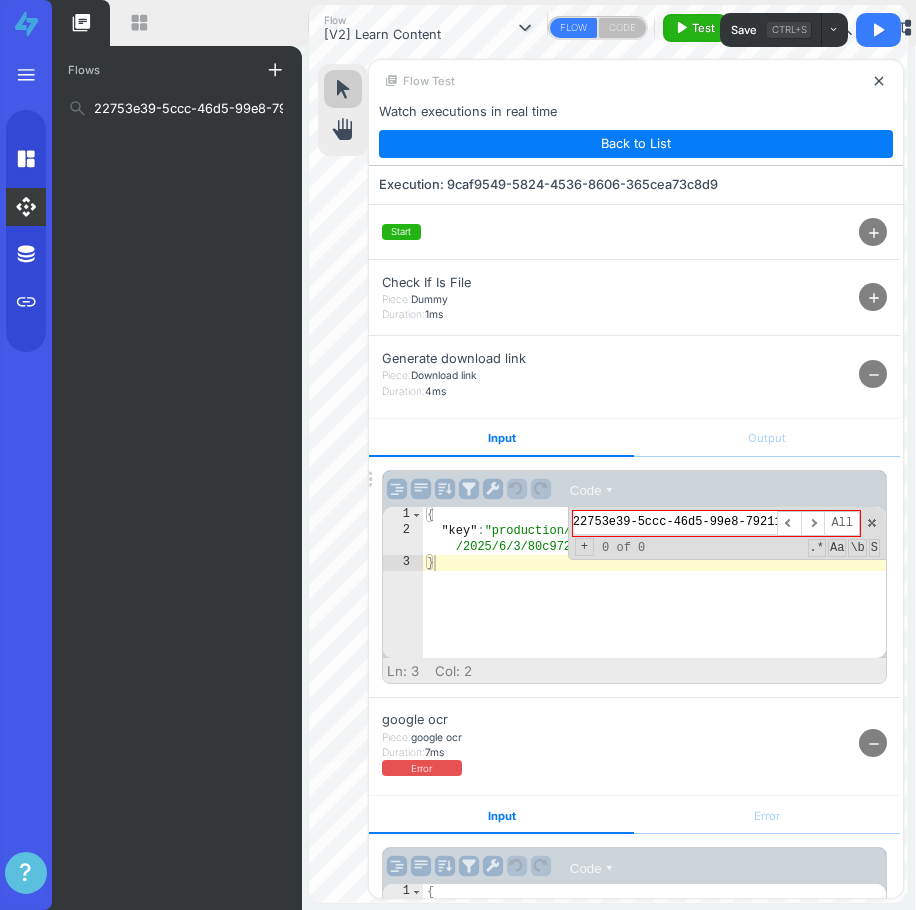 click on "add" at bounding box center [873, 297] 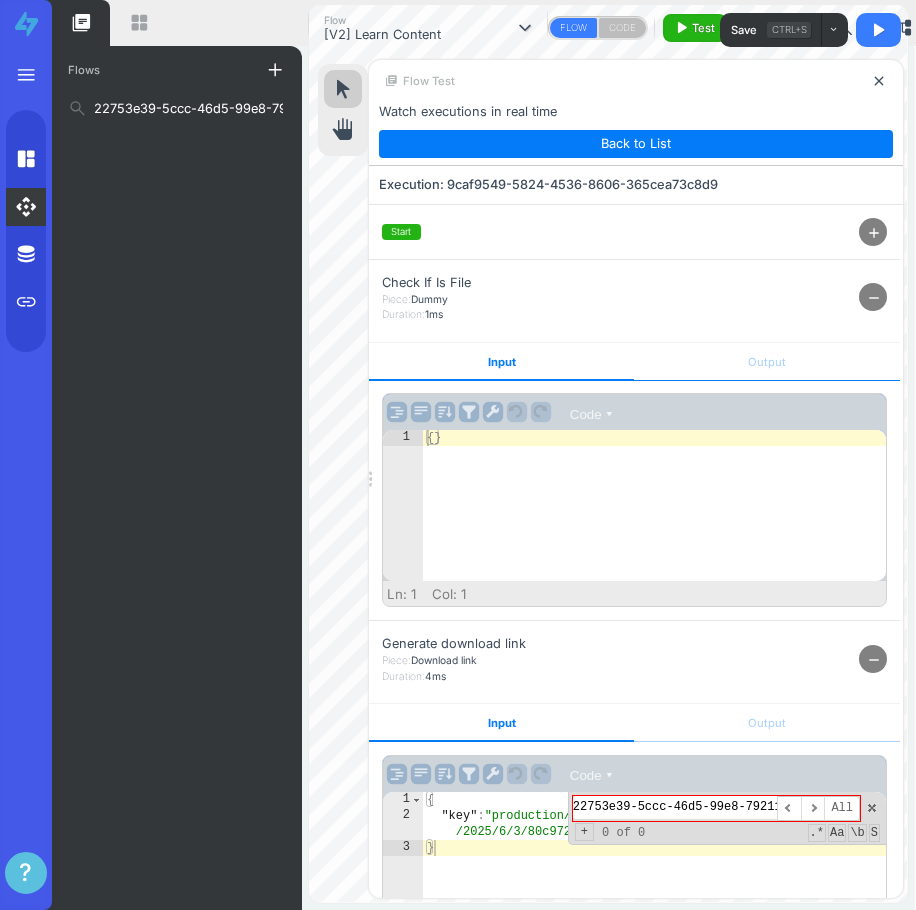 click on "Input  Output  Code ▾ powered by ace 1 { }     XXXXXXXXXXXXXXXXXXXXXXXXXXXXXXXXXXXXXXXXXXXXXXXXXXXXXXXXXXXXXXXXXXXXXXXXXXXXXXXXXXXXXXXXXXXXXXXXXXXXXXXXXXXXXXXXXXXXXXXXXXXXXXXXXXXXXXXXXXXXXXXXXXXXXXXXXXXXXXXXXXXXXXXXXXXXXXXXXXXXXXXXXXXXXXXXXXXXXXXXXXXXXXXXXXXXXXXXXXXXXXXXXXXXXXXXXXXXXXXXXXXXXXXXXXXXXXXXXXXXXXXXXXXXXXXXXXXXXXXXXXXXXXXXXXXXXXXXXXXXXXXXXXXXXXXXXXXXXXXXXXXXXXXXXXXXXXXXXXXXXXXXXXXXXXXXXXXXXXXXXXXXXXXXXXXXXXXXXXXXXXXXXXXXXXXXXXXXXXXXXXXXXXXXXXXXXXXXXXXXXXXXXXXXXXXXXXXXXXXXXXXXXXXXXXXXXXXXXXXXXXXXXXXXXXXXXXXXXXXXXXXXXXXXXXXXXXXXXXXXXXXXXXXXXXXX Scroll for more ▿ Ln: 1 Col: 1 0 characters selected" at bounding box center [634, 477] 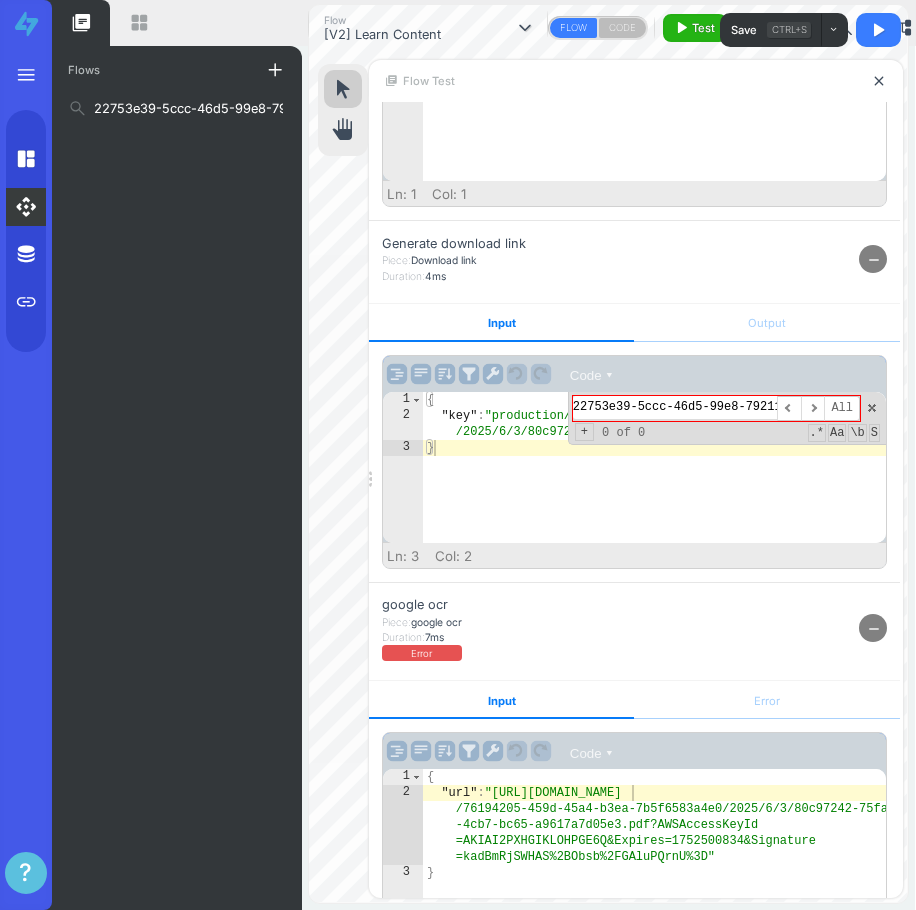 scroll, scrollTop: 462, scrollLeft: 0, axis: vertical 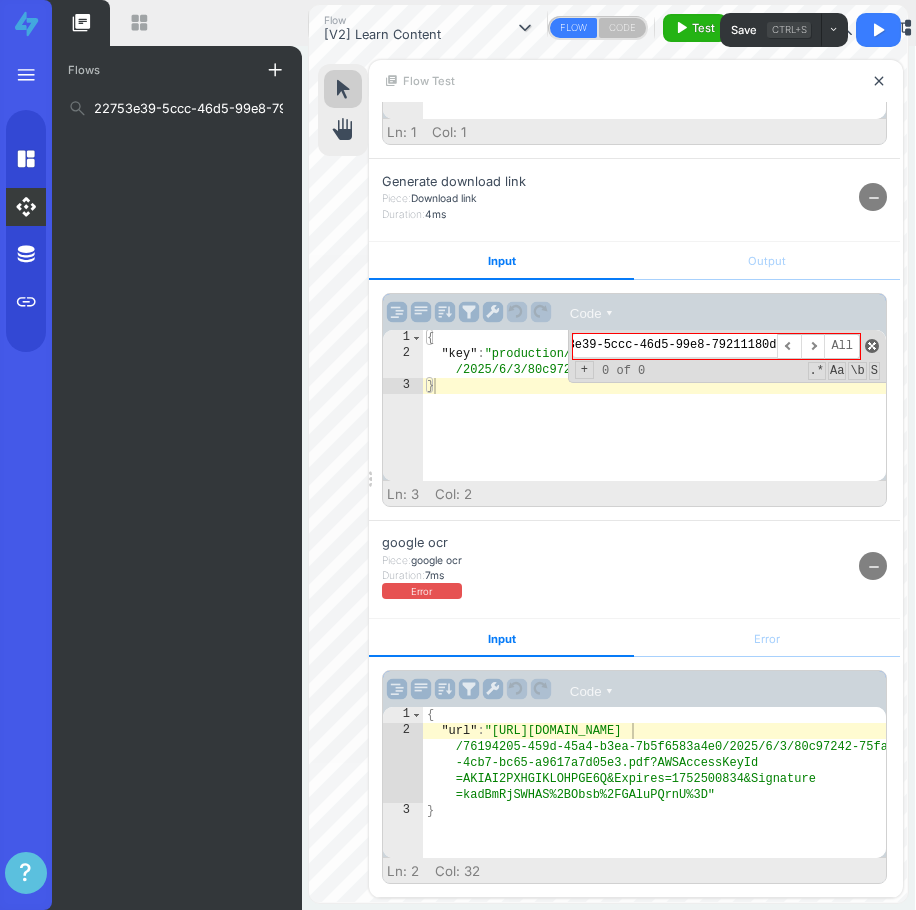 click at bounding box center (872, 346) 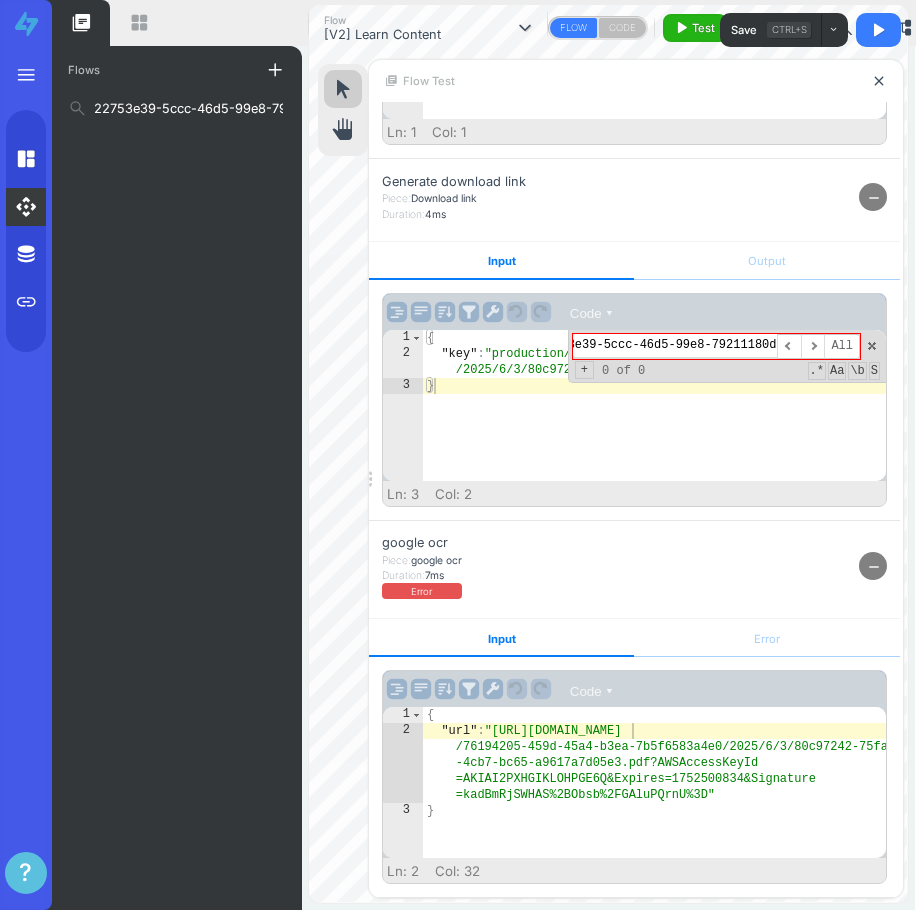 scroll, scrollTop: 0, scrollLeft: 0, axis: both 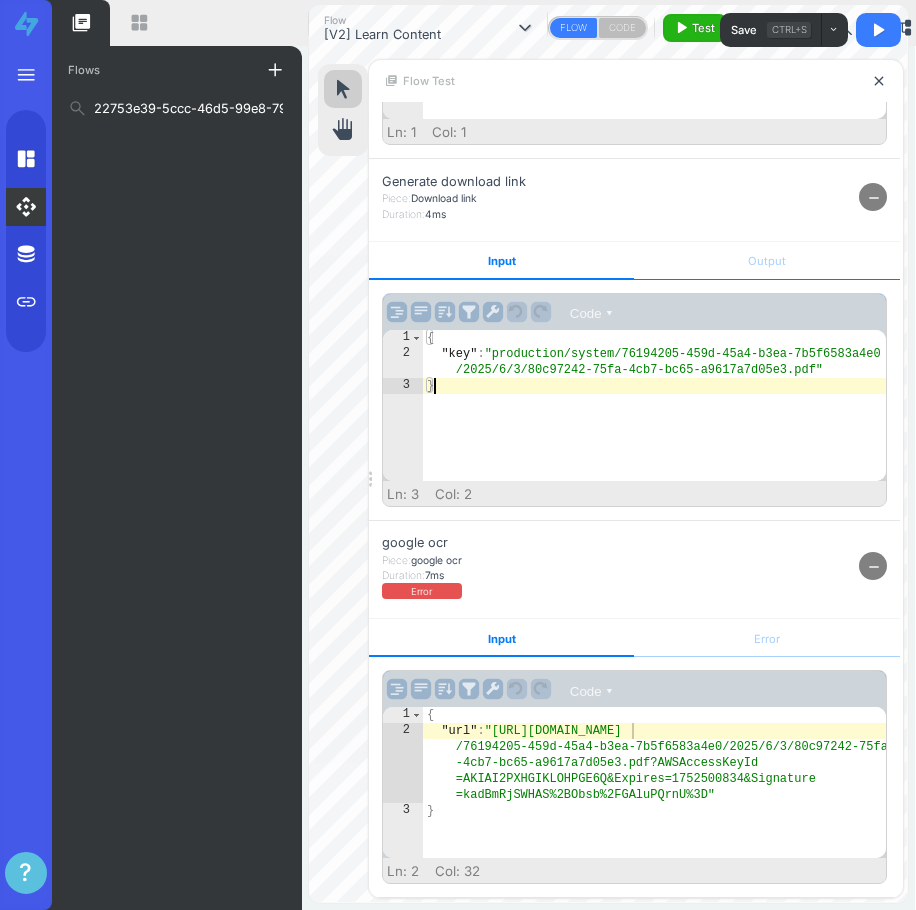 click on "Output" at bounding box center [766, 261] 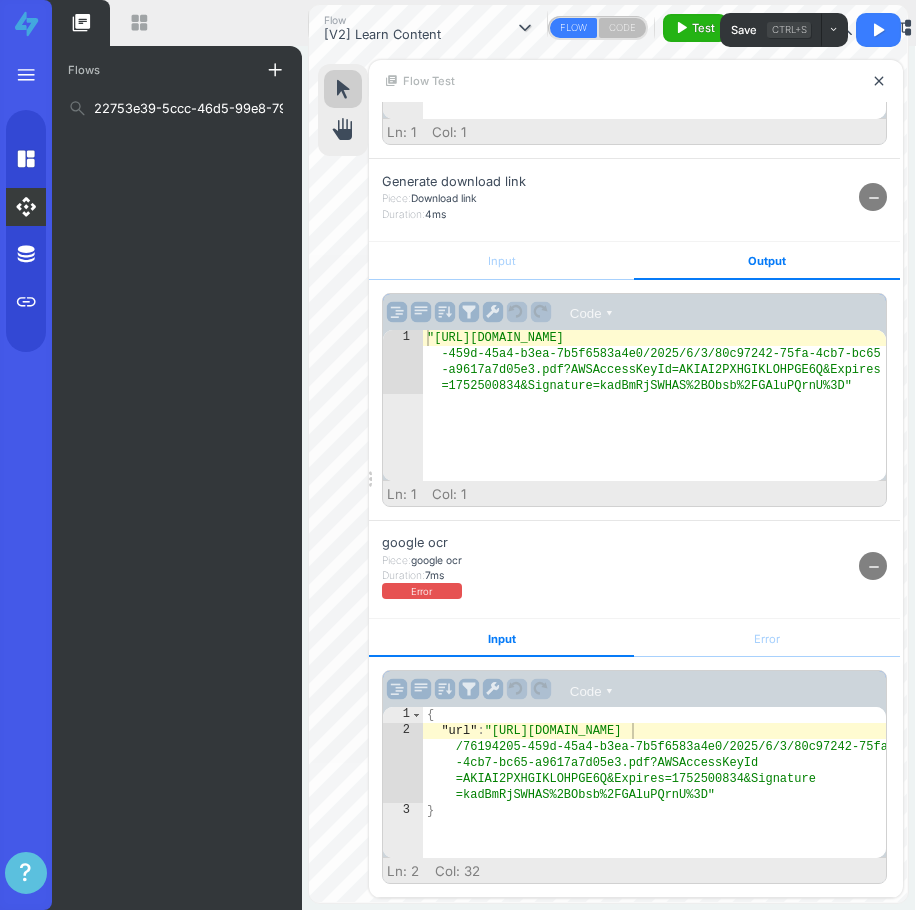 type on ""https://nick-content.s3.amazonaws.com/production/system/76194205-459d-45a4-b3ea-7b5f6583a4e0/2025/6/3/80c97242-75fa-4cb7-bc65-a9617a7d05e3.pdf?AWSAccessKeyId=AKIAI2PXHGIKLOHPGE6Q&Expires=1752500834&Signature=kadBmRjSWHAS%2BObsb%2FGAluPQrnU%3D"" 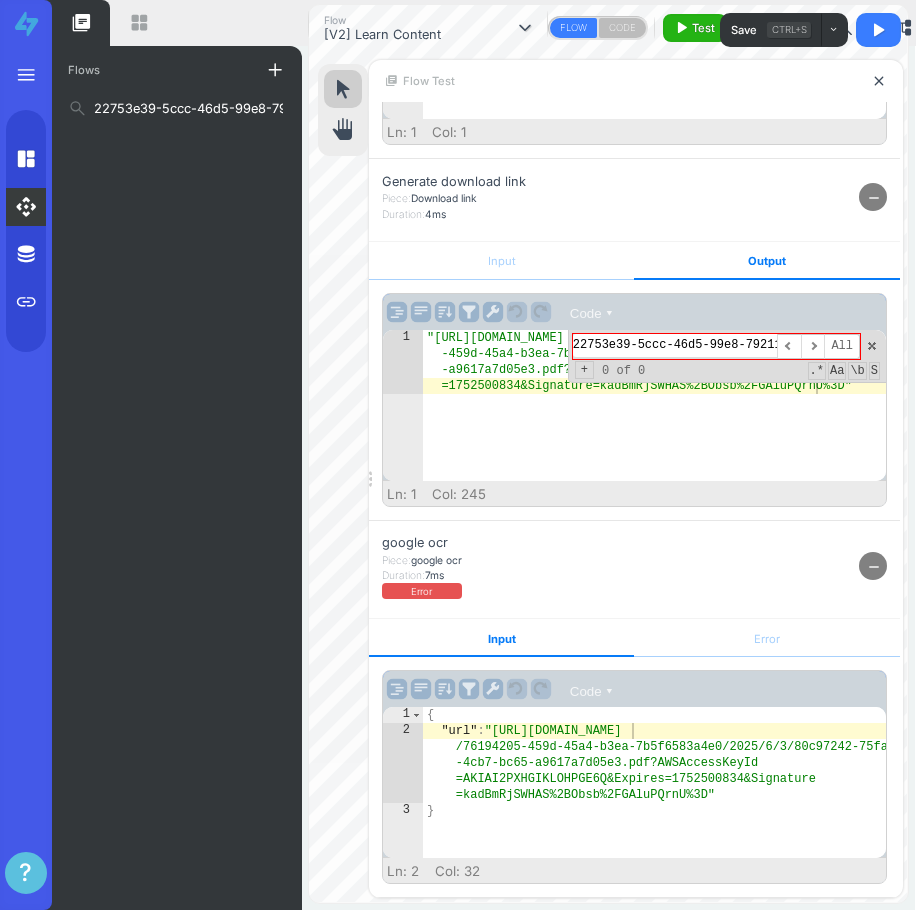 scroll, scrollTop: 0, scrollLeft: 33, axis: horizontal 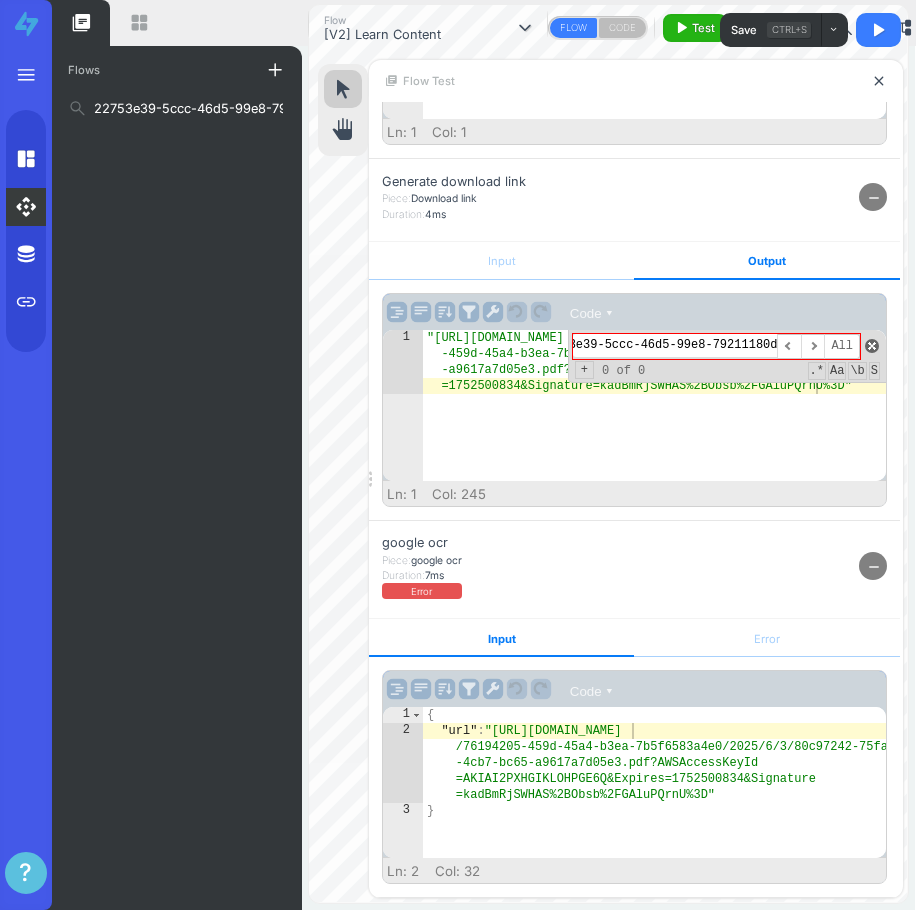 type on "22753e39-5ccc-46d5-99e8-79211180d9d5" 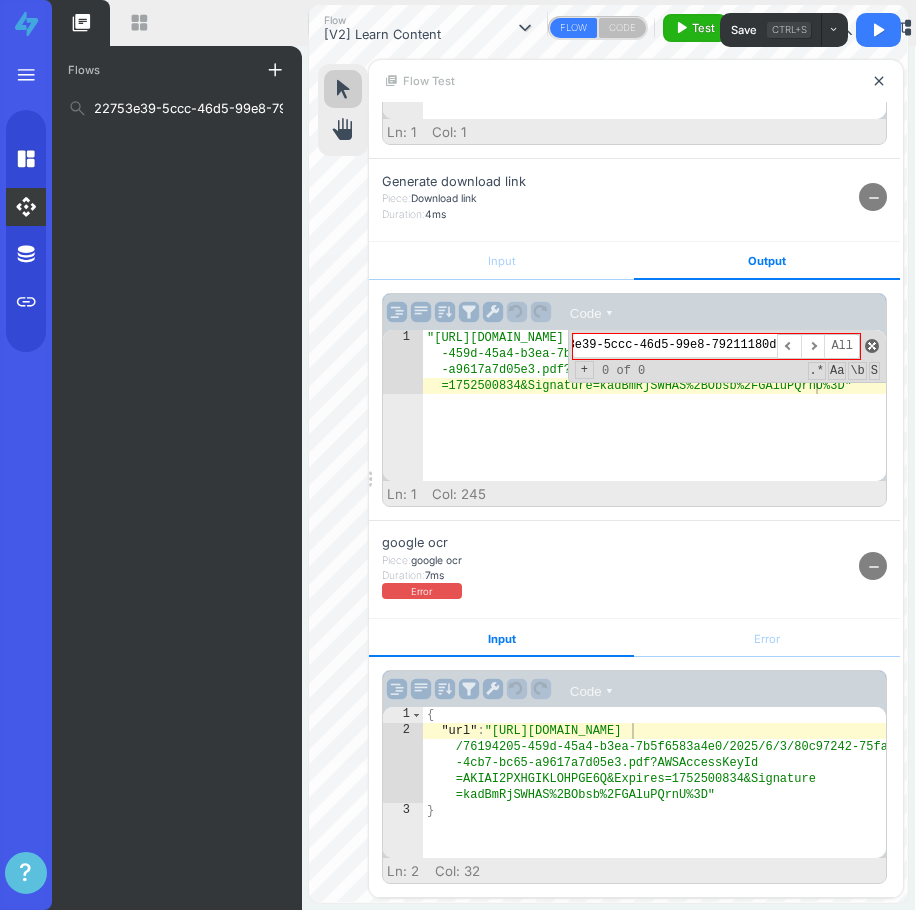 click at bounding box center [872, 346] 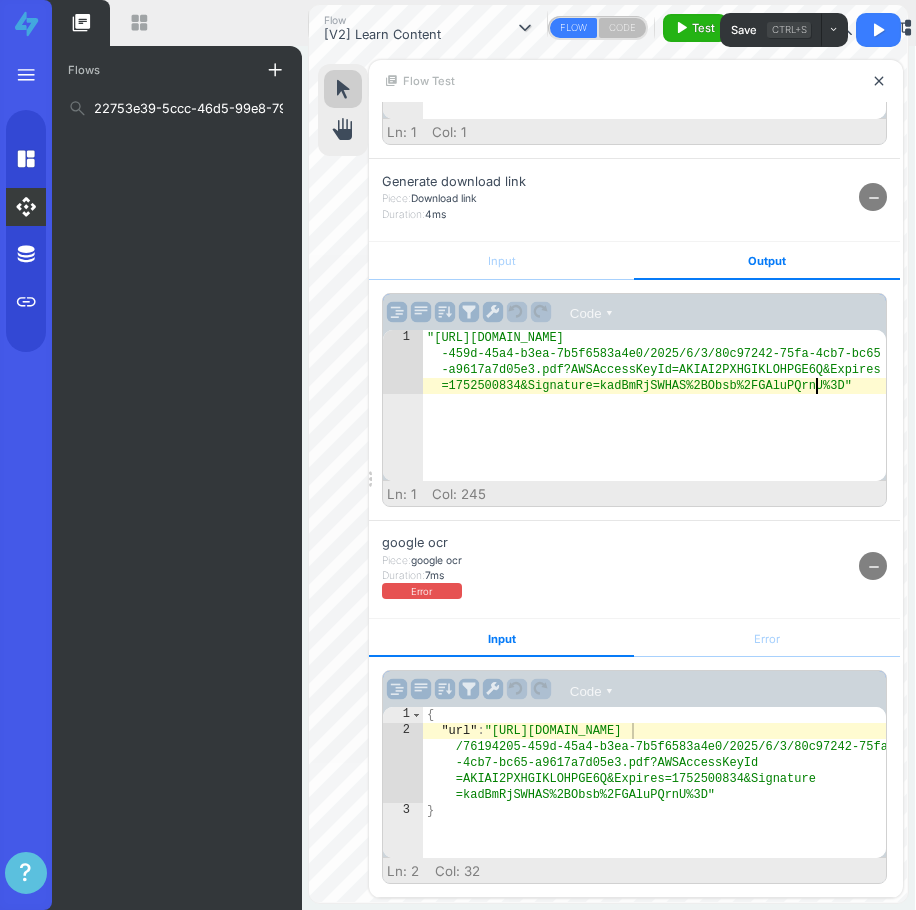 scroll, scrollTop: 0, scrollLeft: 0, axis: both 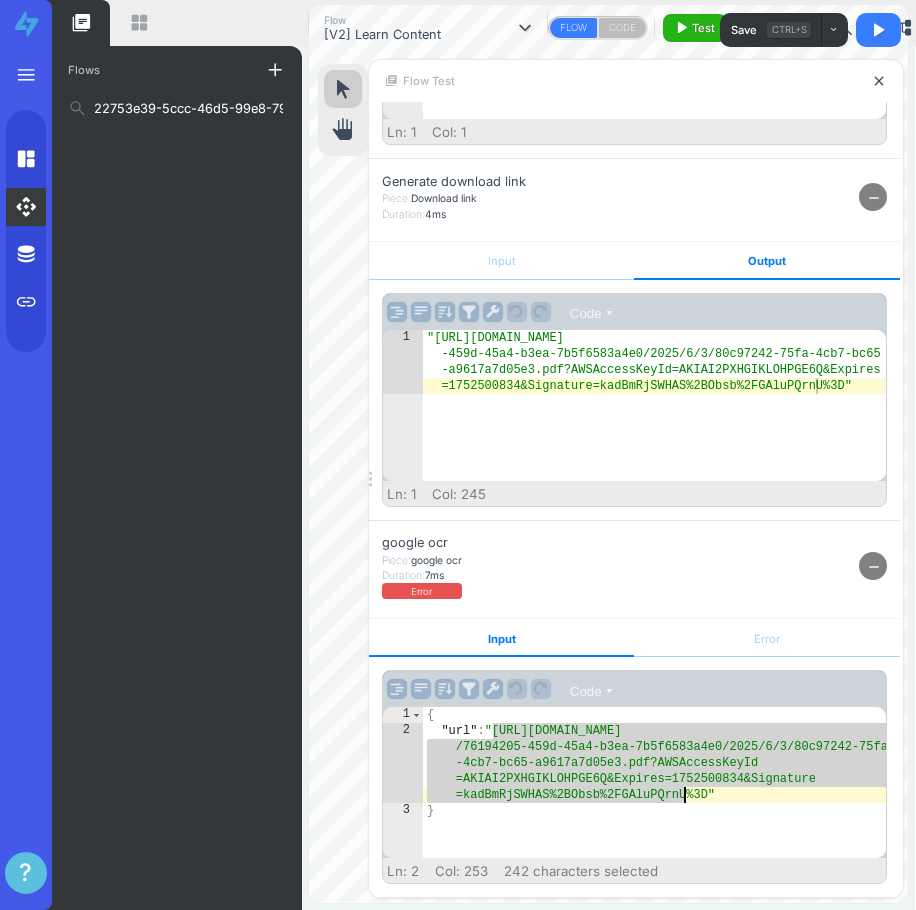 drag, startPoint x: 494, startPoint y: 733, endPoint x: 684, endPoint y: 799, distance: 201.13676 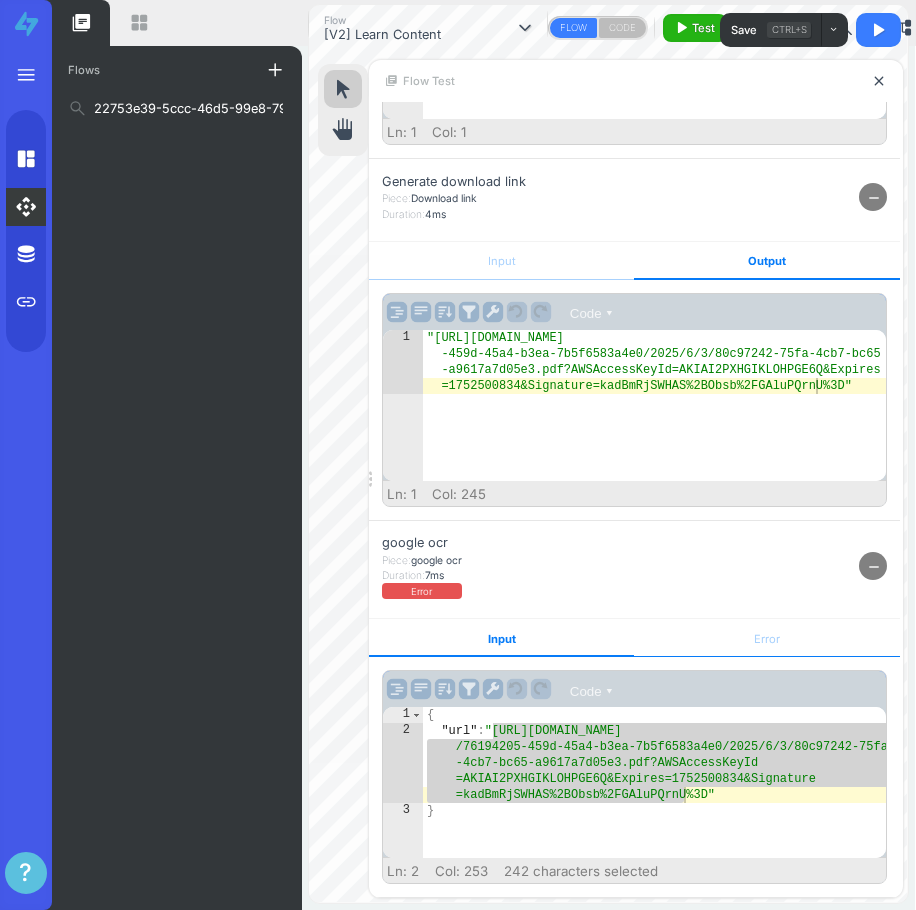 click on "Error" at bounding box center [766, 638] 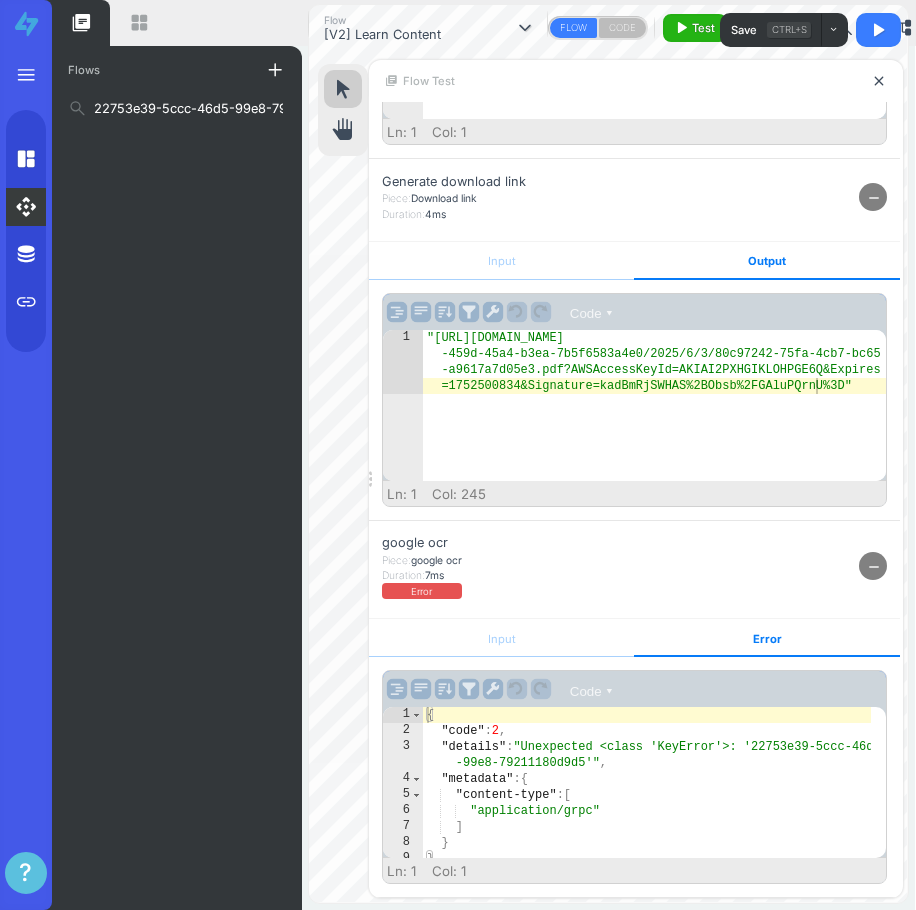 scroll, scrollTop: 9, scrollLeft: 0, axis: vertical 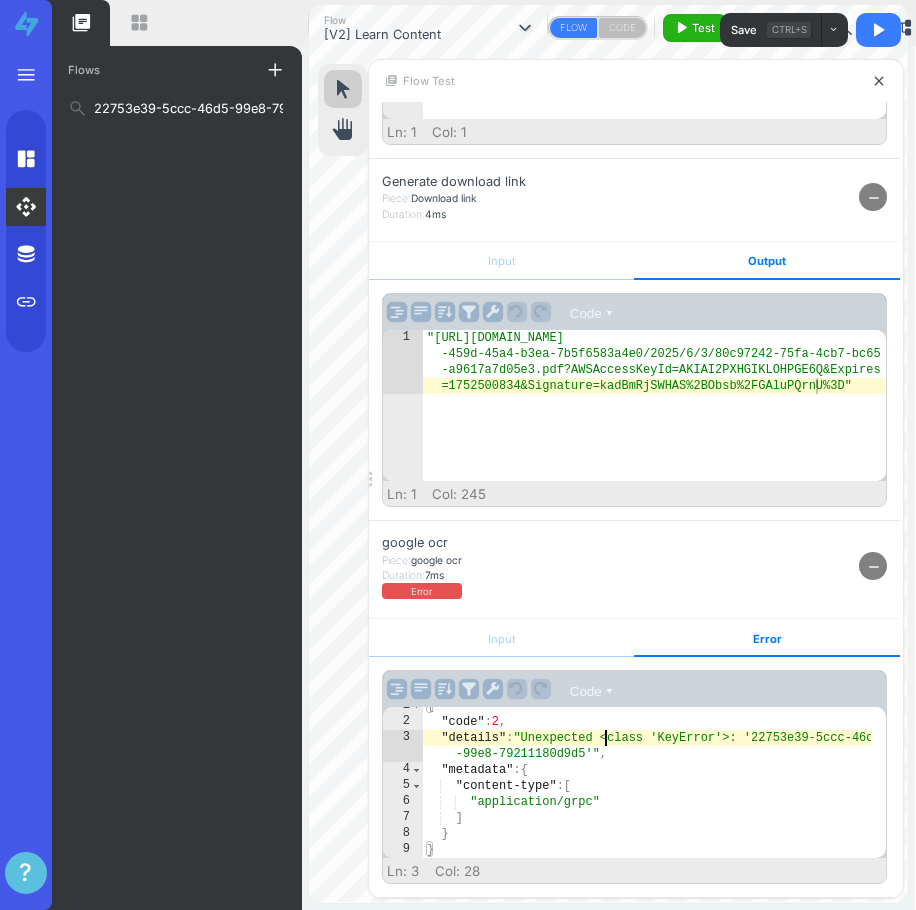 click on "{    "code" :  2 ,    "details" :  "Unexpected <class 'KeyError'>: '22753e39-5ccc-46d5      -99e8-79211180d9d5'" ,    "metadata" :  {       "content-type" :  [          "application/grpc"       ]    } }" at bounding box center [647, 789] 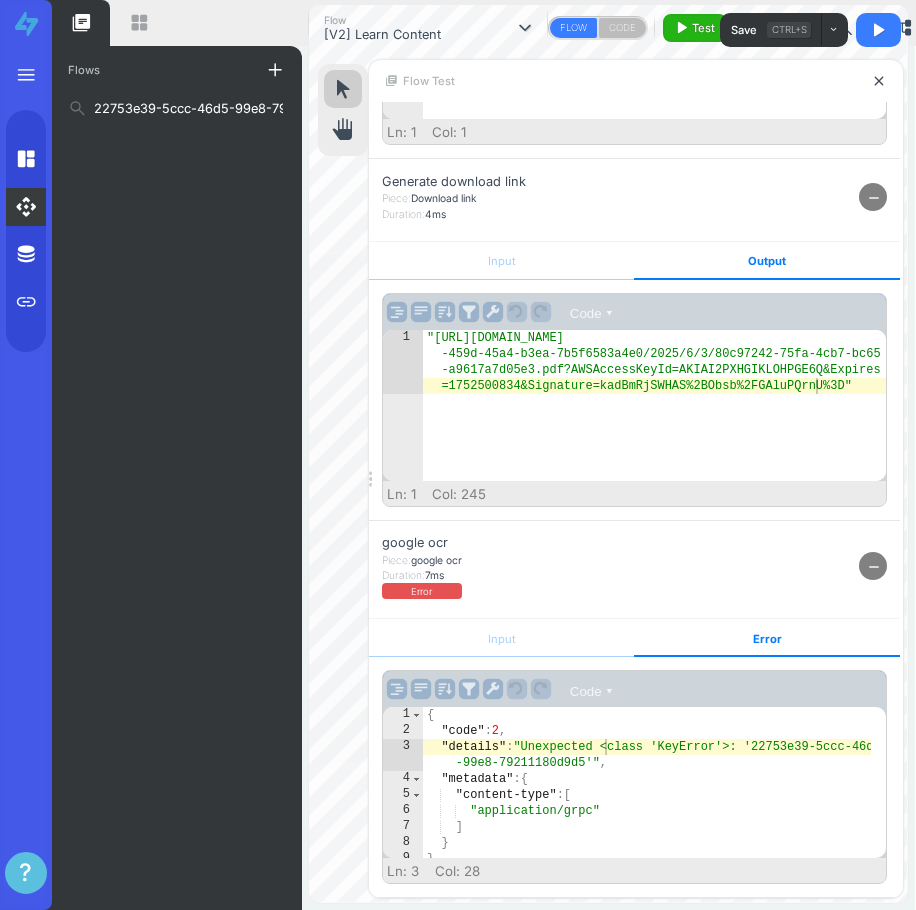 scroll, scrollTop: 0, scrollLeft: 0, axis: both 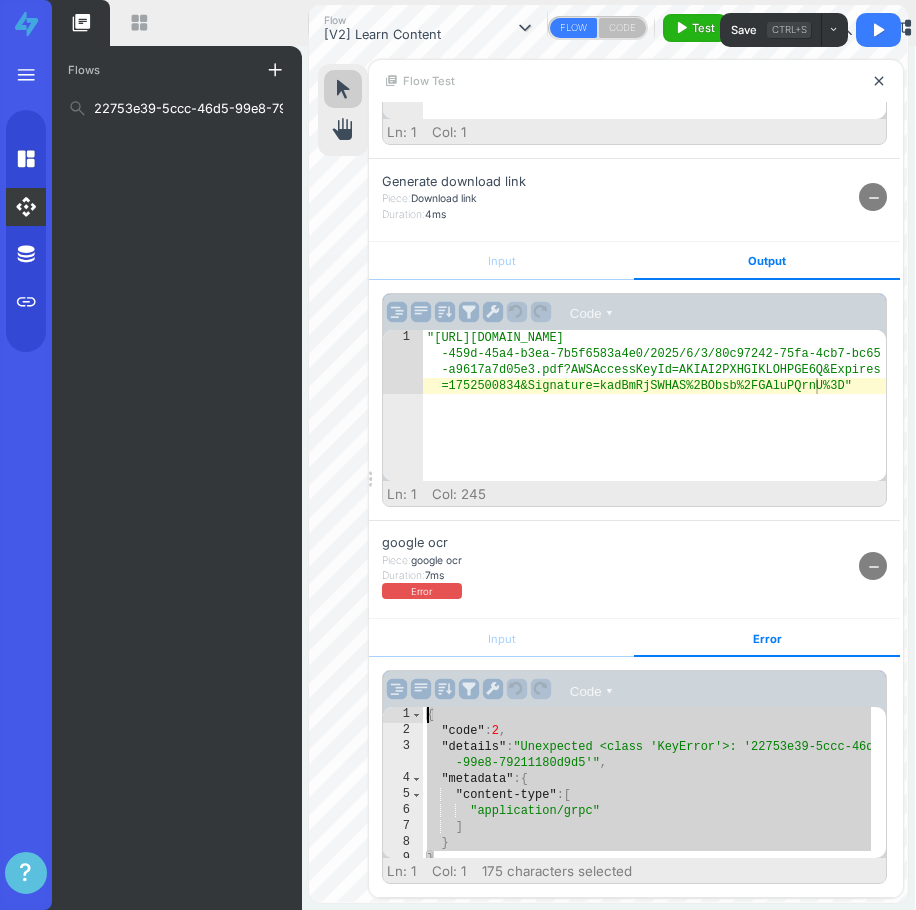 drag, startPoint x: 424, startPoint y: 804, endPoint x: 429, endPoint y: 710, distance: 94.13288 